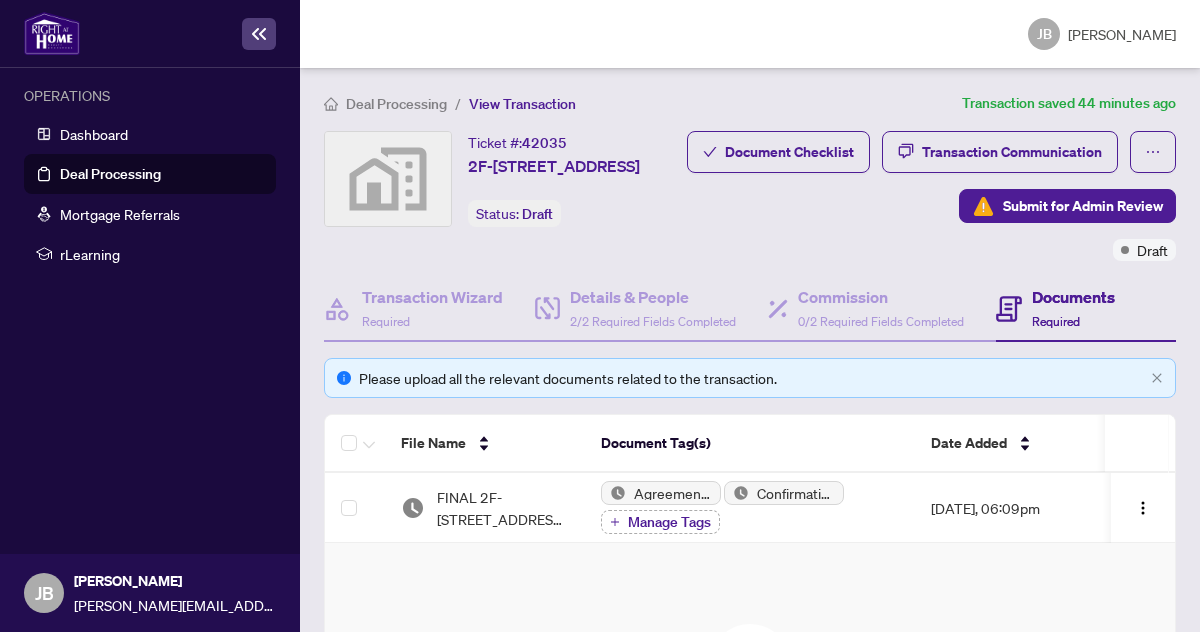 scroll, scrollTop: 0, scrollLeft: 0, axis: both 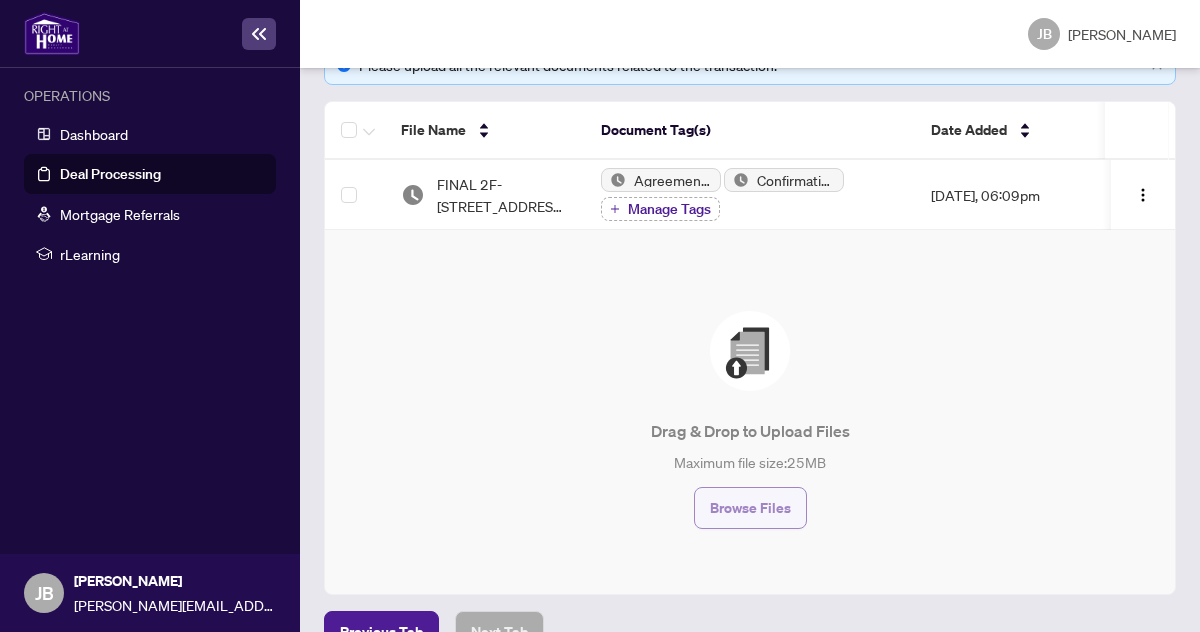 click on "Browse Files" at bounding box center (750, 508) 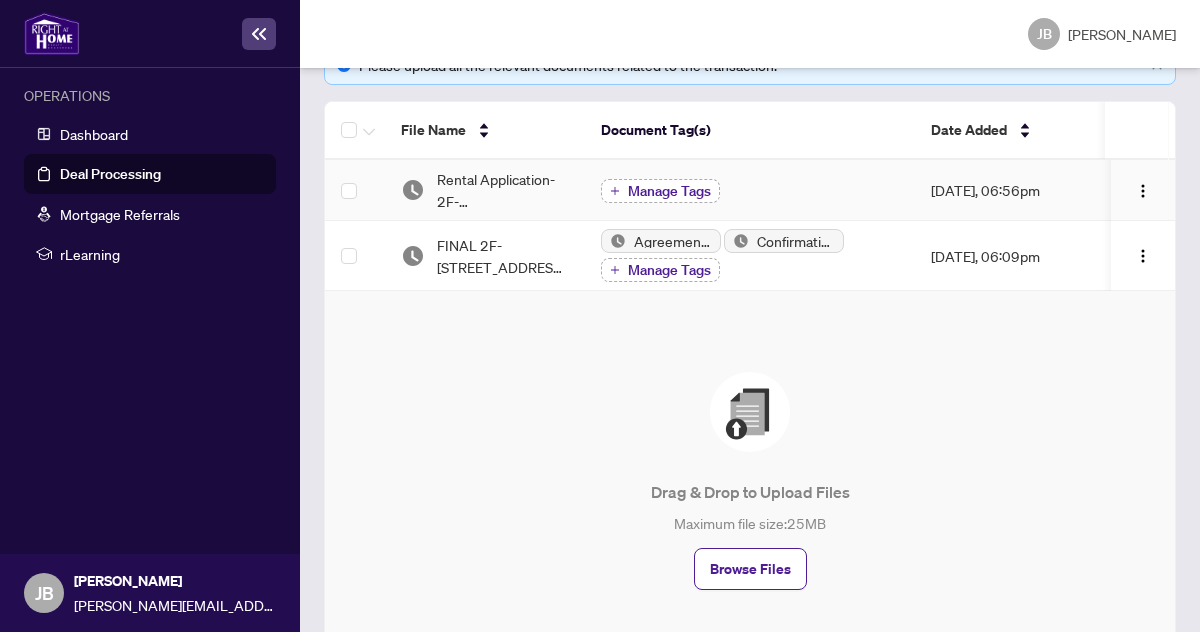 click on "Manage Tags" at bounding box center (669, 191) 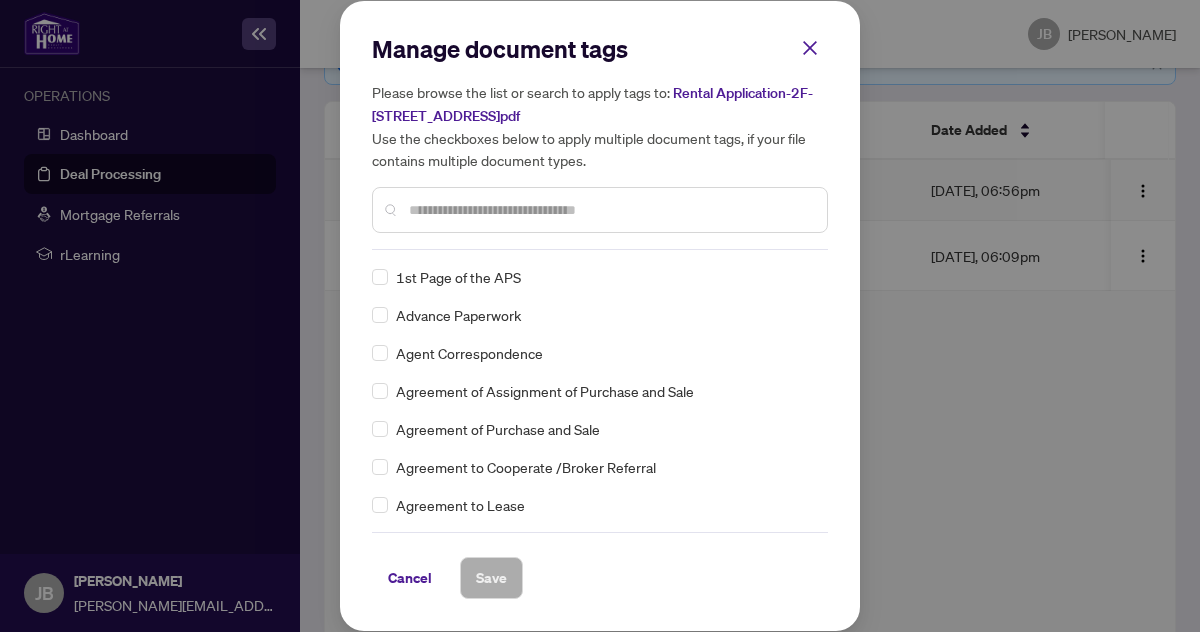 click on "Manage document tags Please browse the list or search to apply tags to:   Rental Application-2F-[STREET_ADDRESS]pdf   Use the checkboxes below to apply multiple document tags, if your file contains multiple document types." at bounding box center [600, 141] 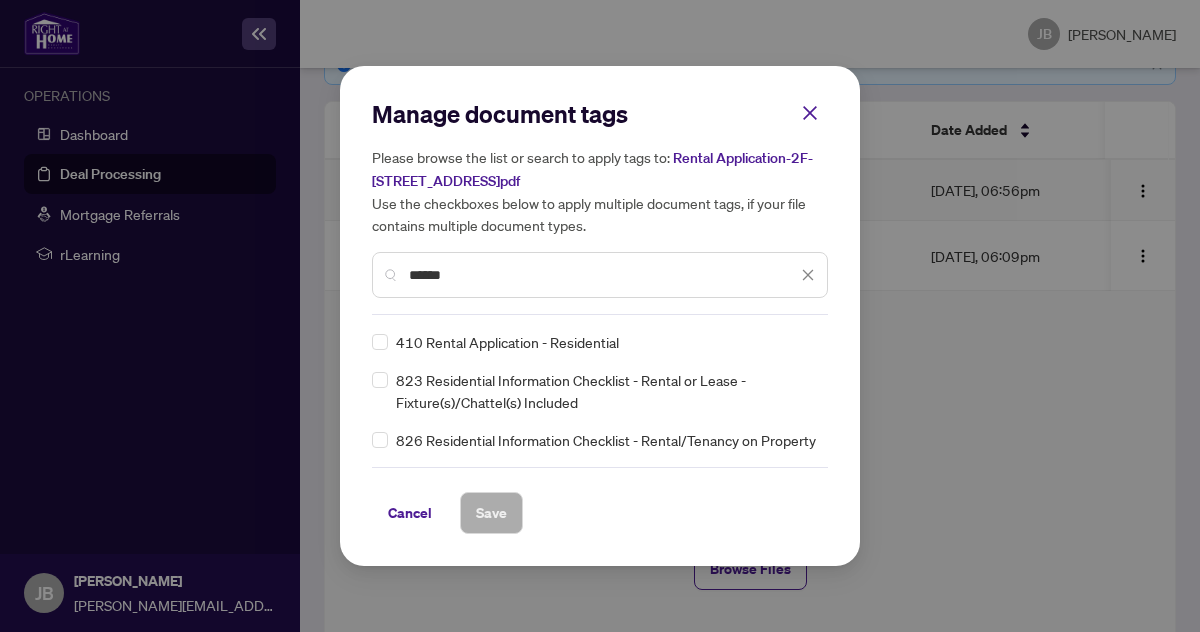 type on "******" 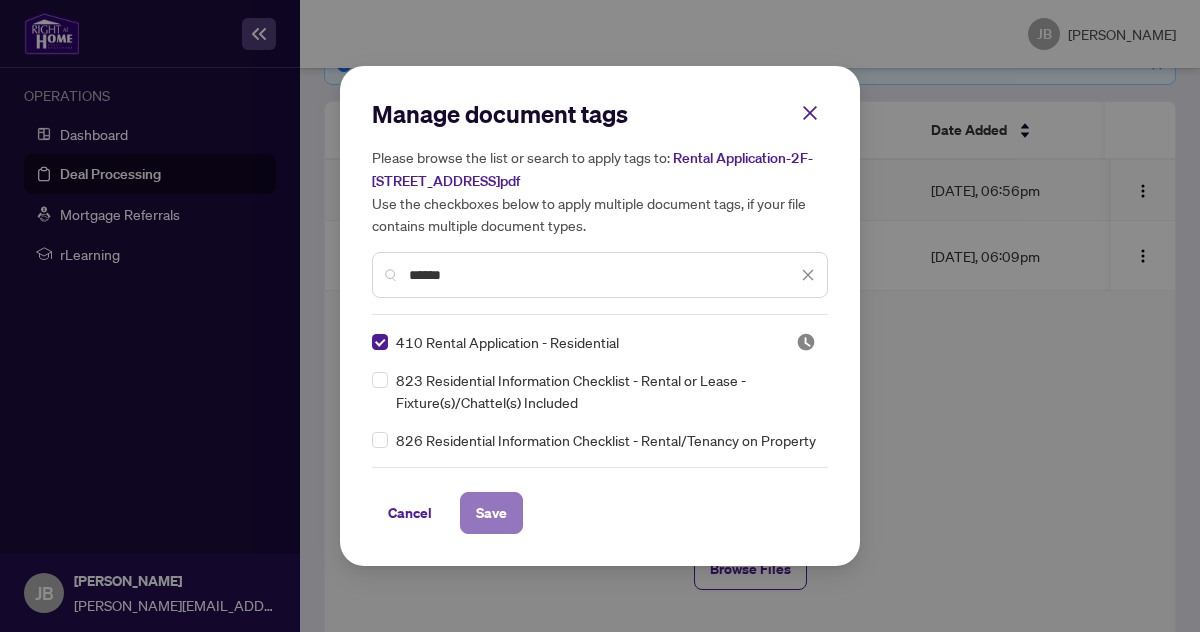 click on "Save" at bounding box center (491, 513) 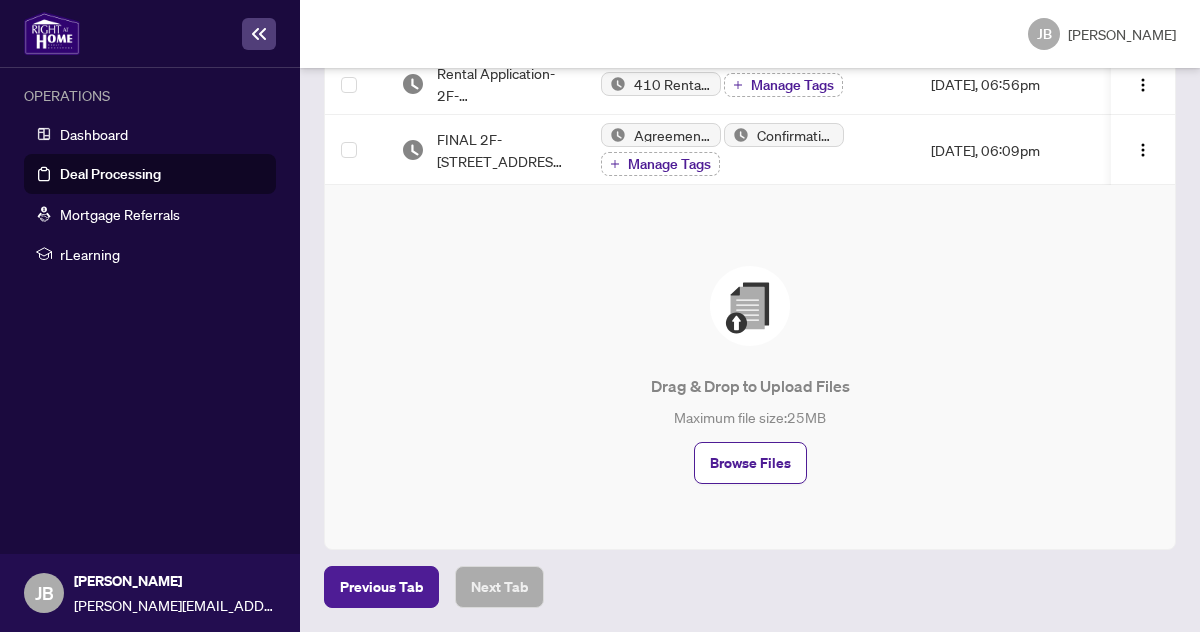 scroll, scrollTop: 475, scrollLeft: 0, axis: vertical 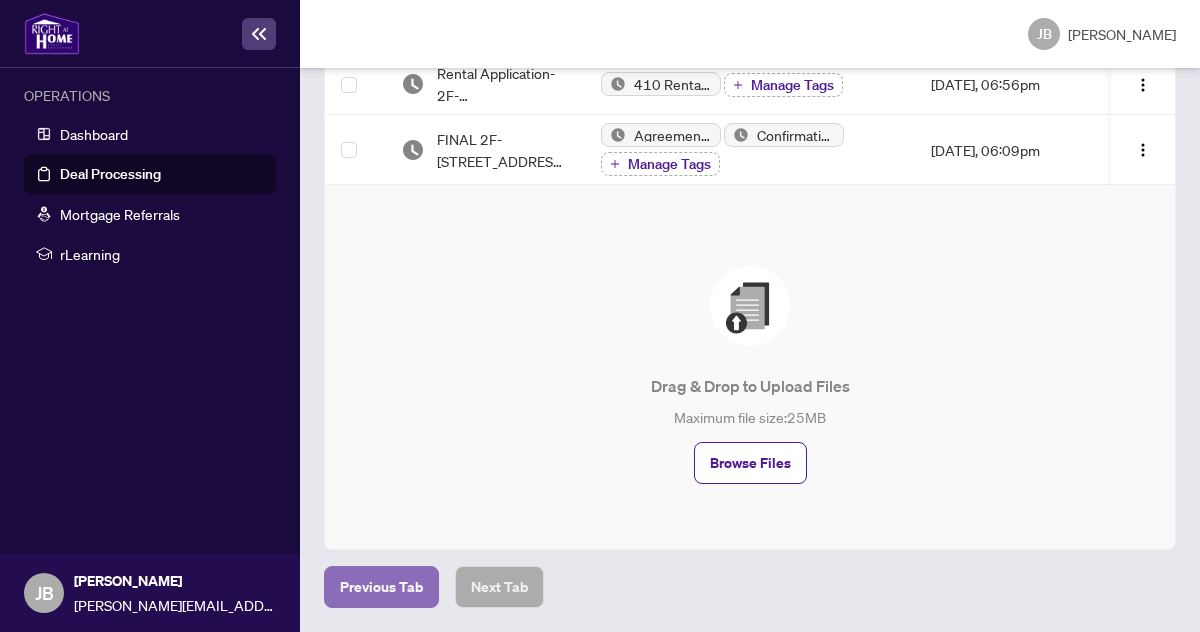 click on "Previous Tab" at bounding box center [381, 587] 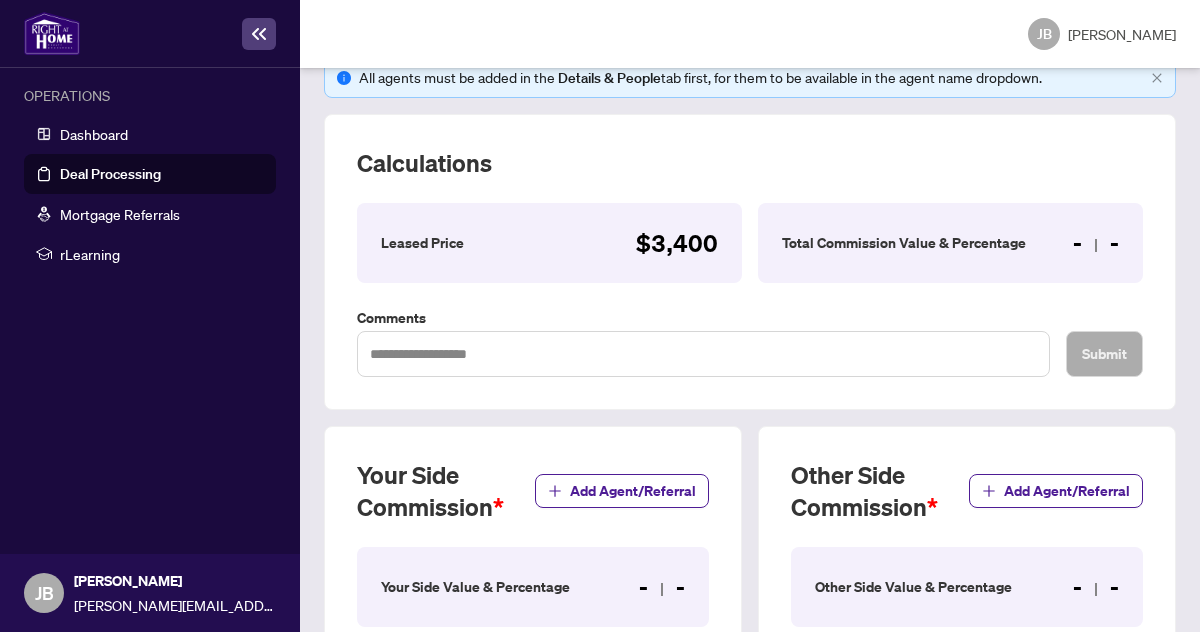 scroll, scrollTop: 293, scrollLeft: 0, axis: vertical 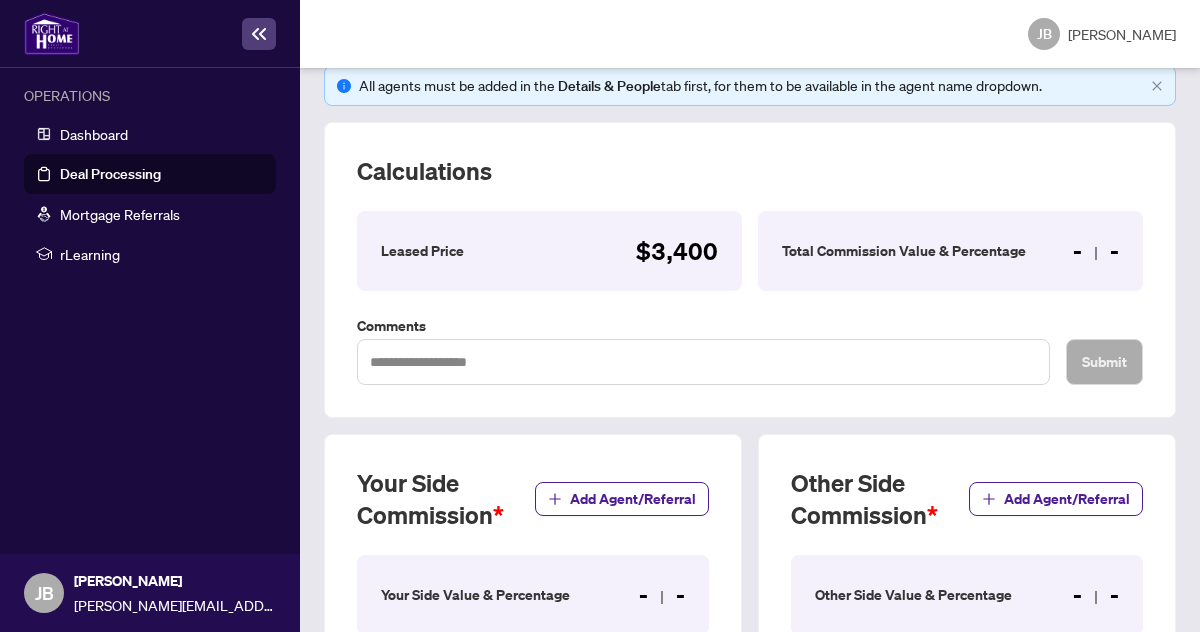 click on "Total Commission Value & Percentage" at bounding box center [904, 251] 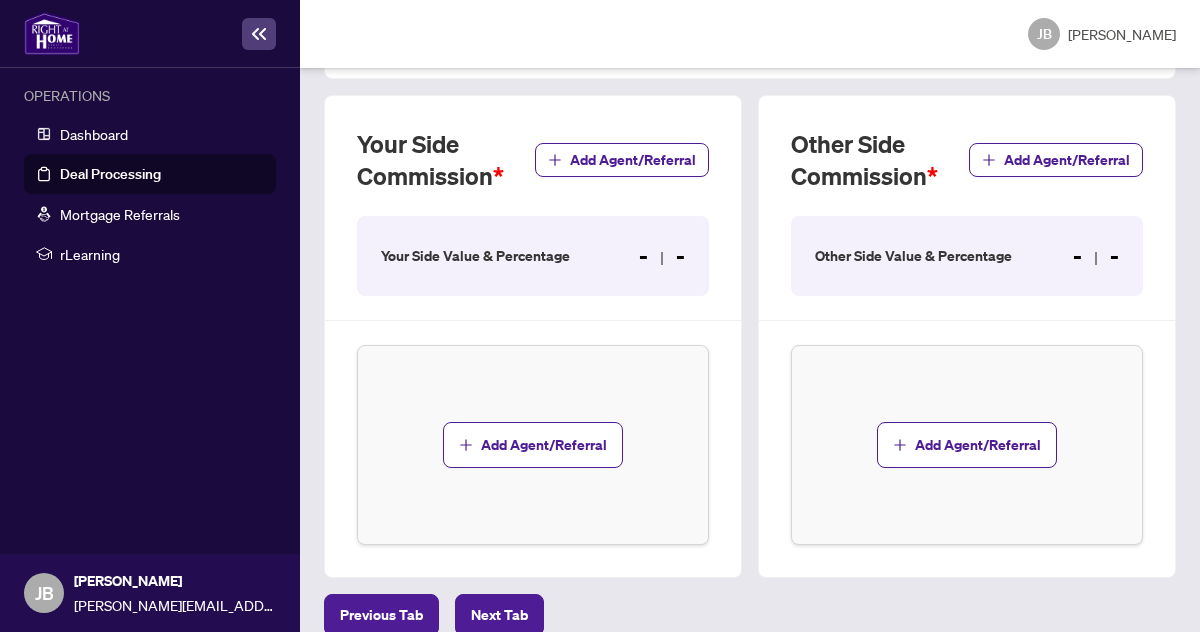 scroll, scrollTop: 651, scrollLeft: 0, axis: vertical 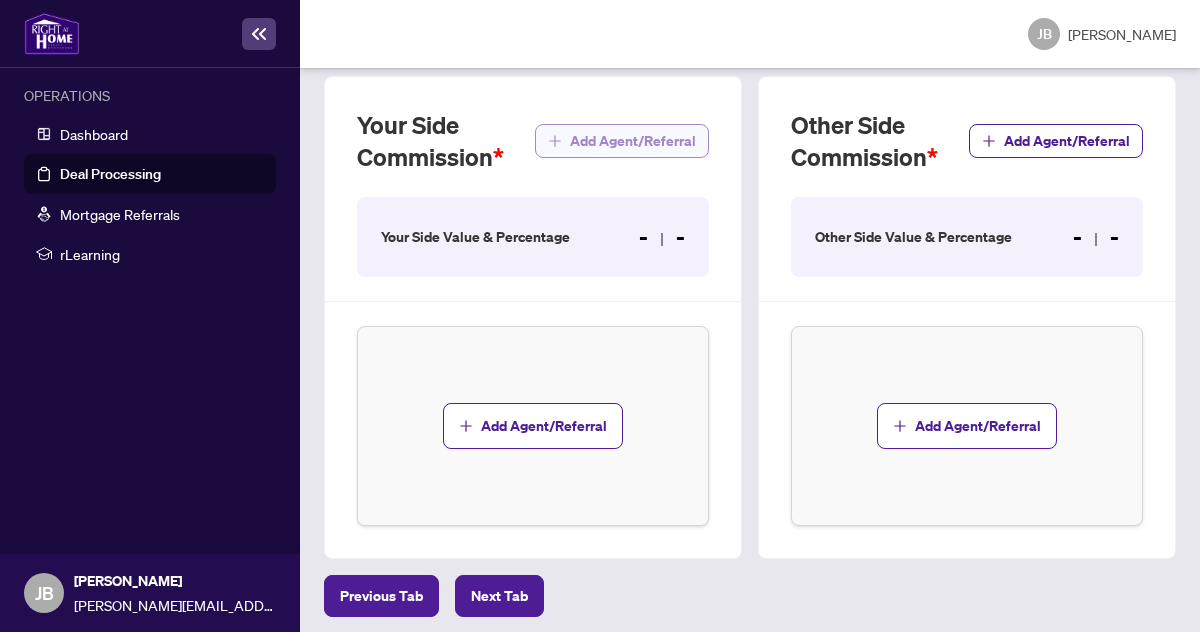 click on "Add Agent/Referral" at bounding box center (633, 141) 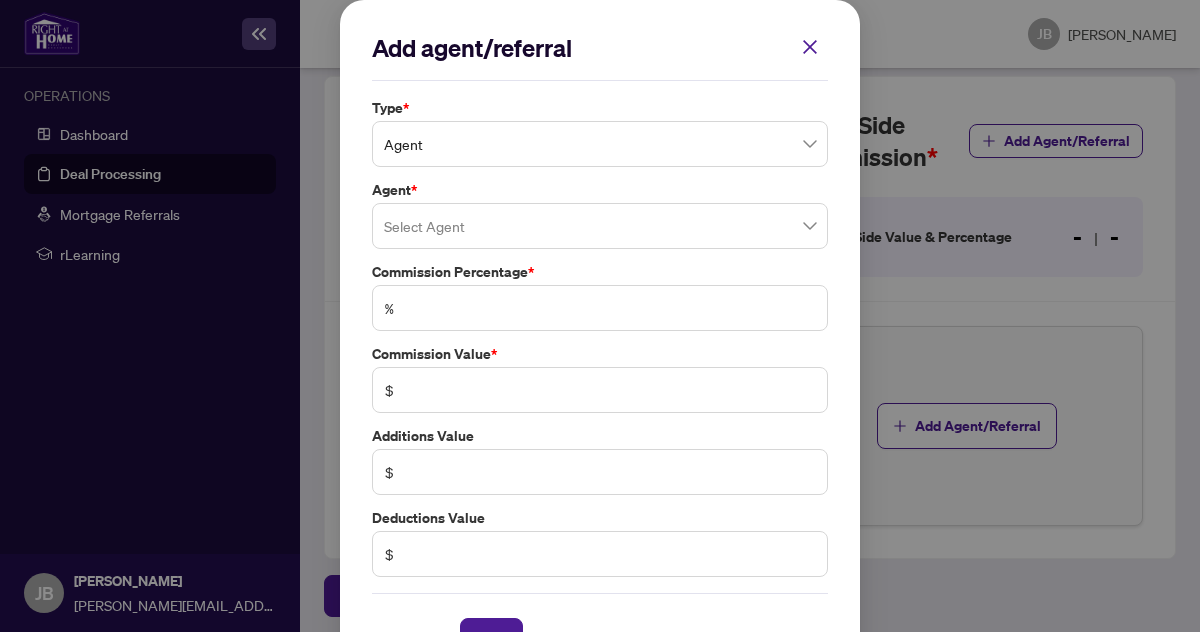 click at bounding box center [600, 226] 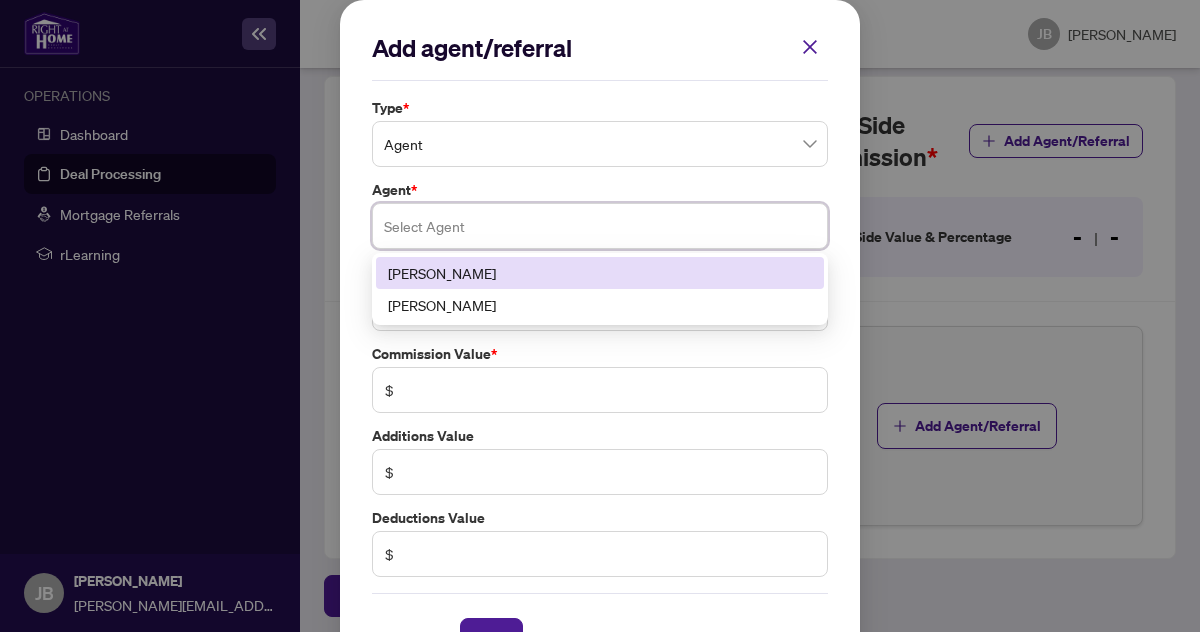 click on "[PERSON_NAME]" at bounding box center [600, 273] 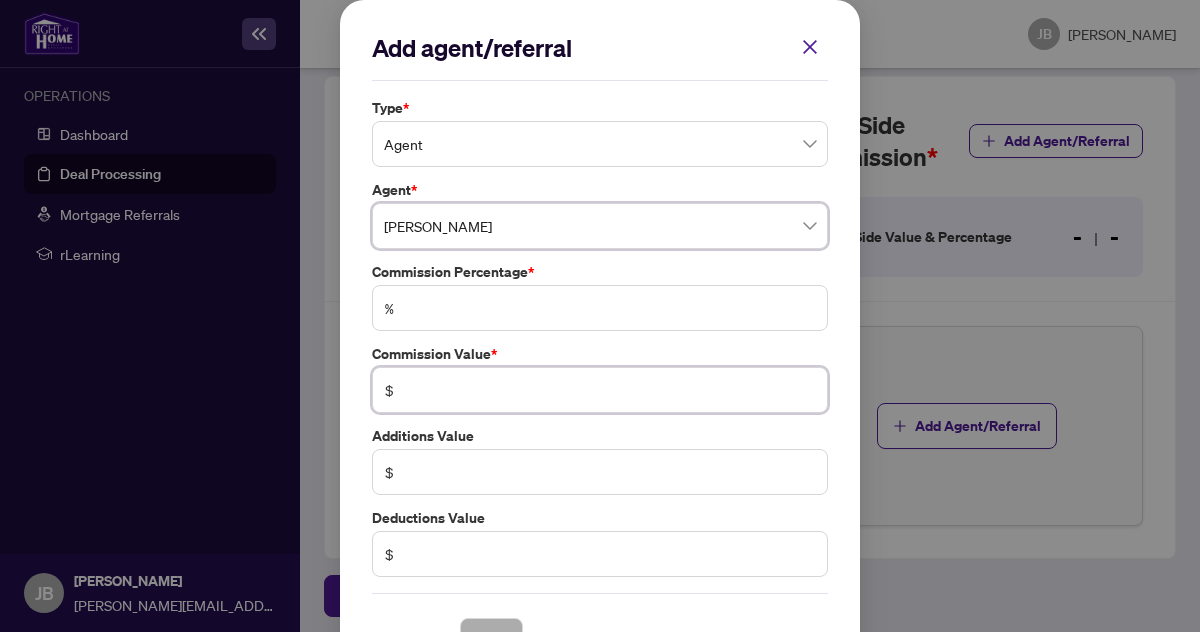 click at bounding box center (610, 390) 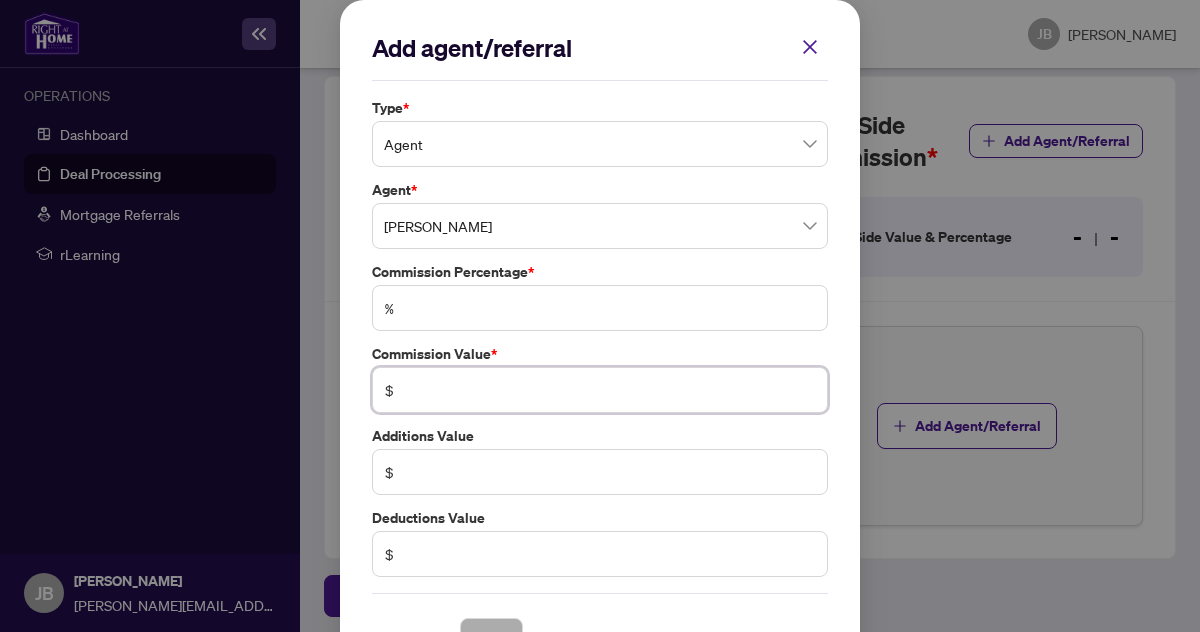 type on "******" 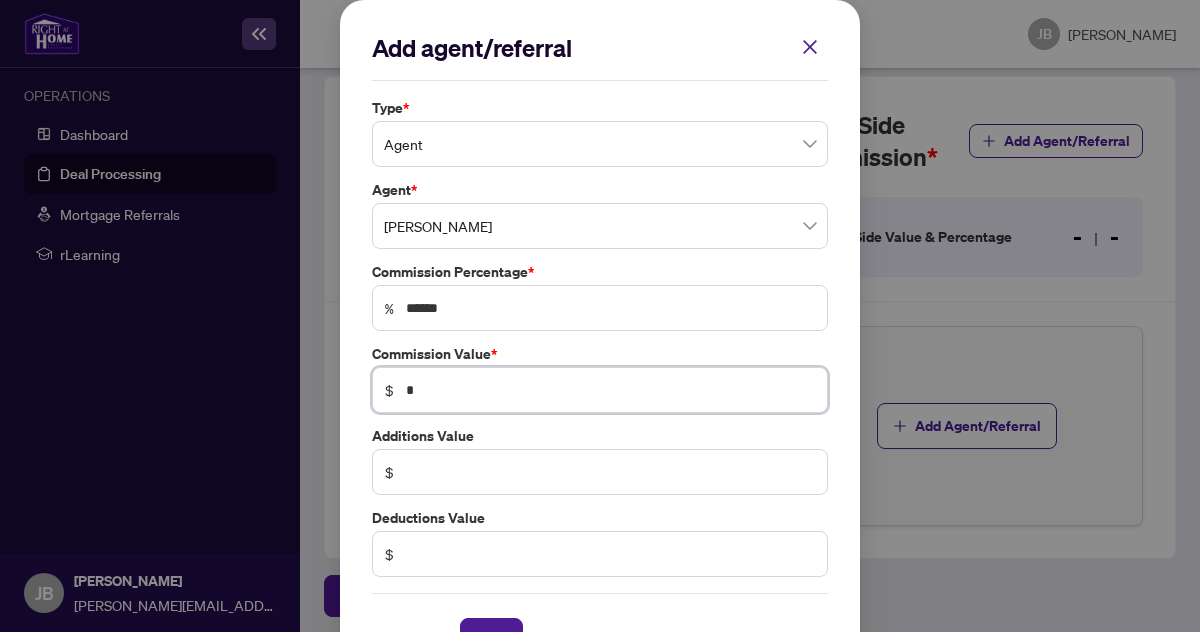 type on "***" 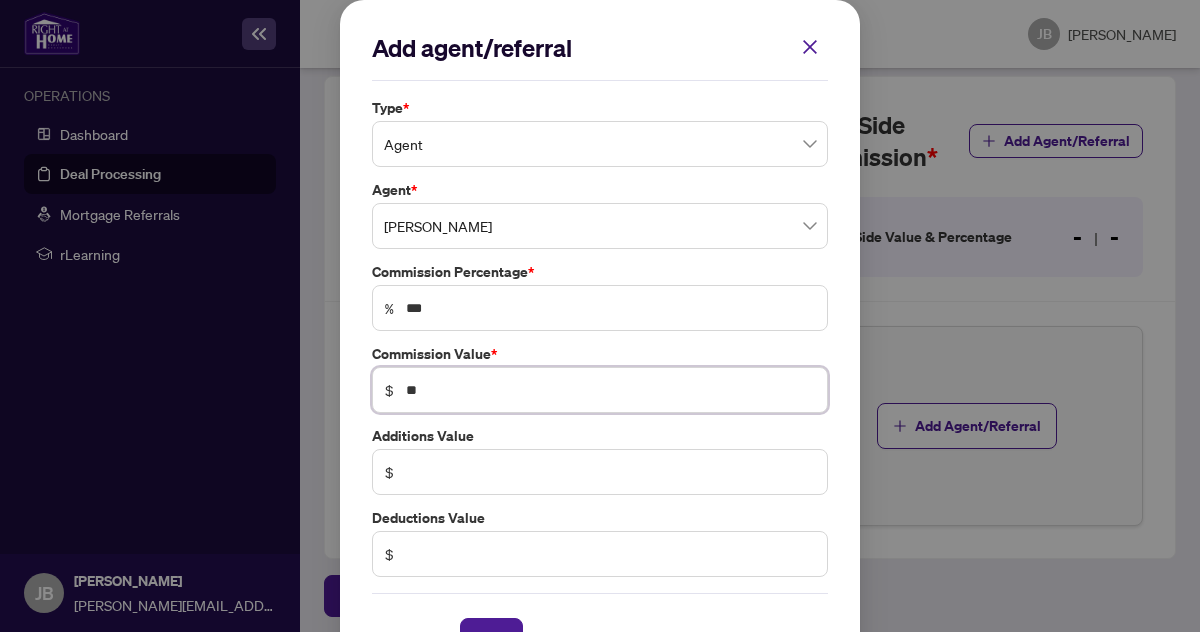 type on "*" 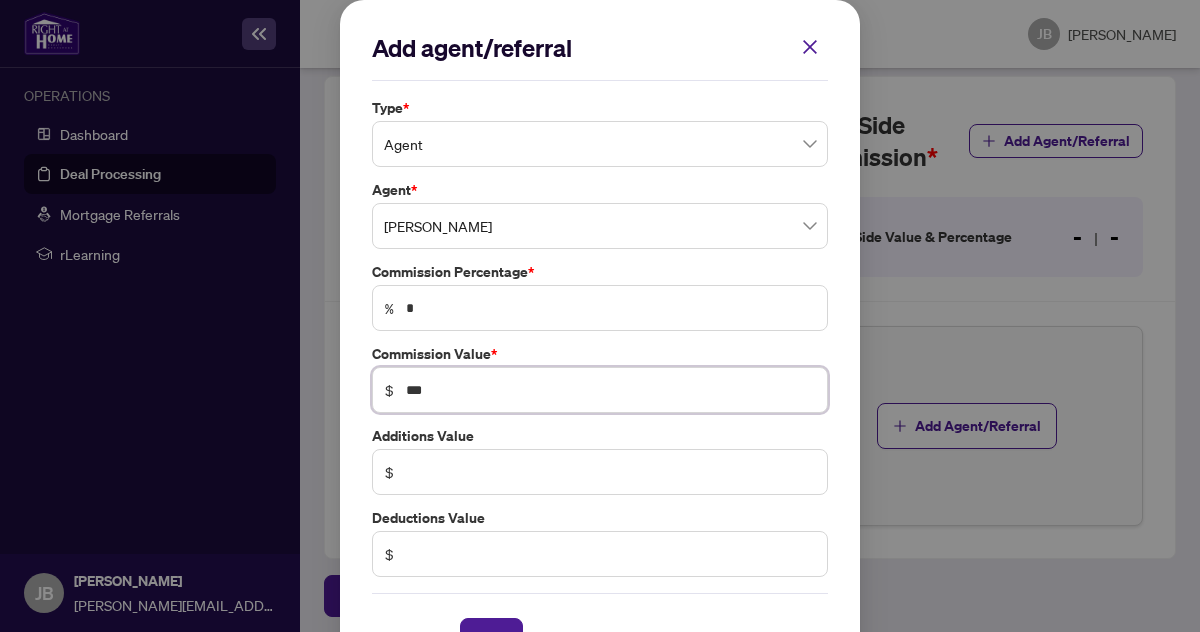 type on "**" 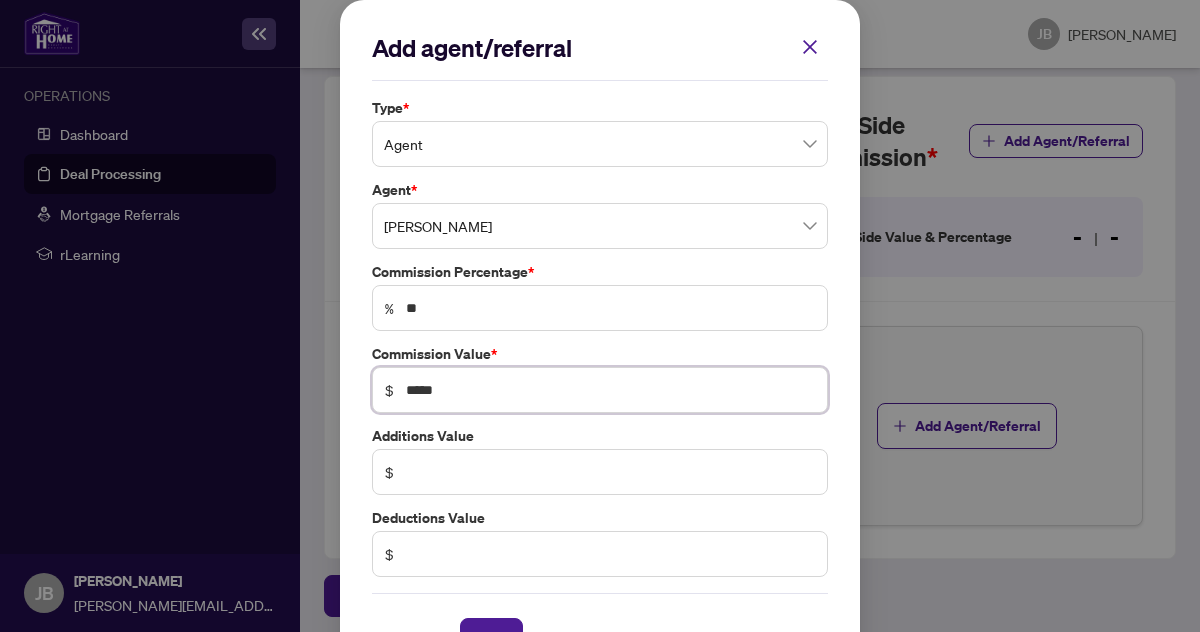 scroll, scrollTop: 60, scrollLeft: 0, axis: vertical 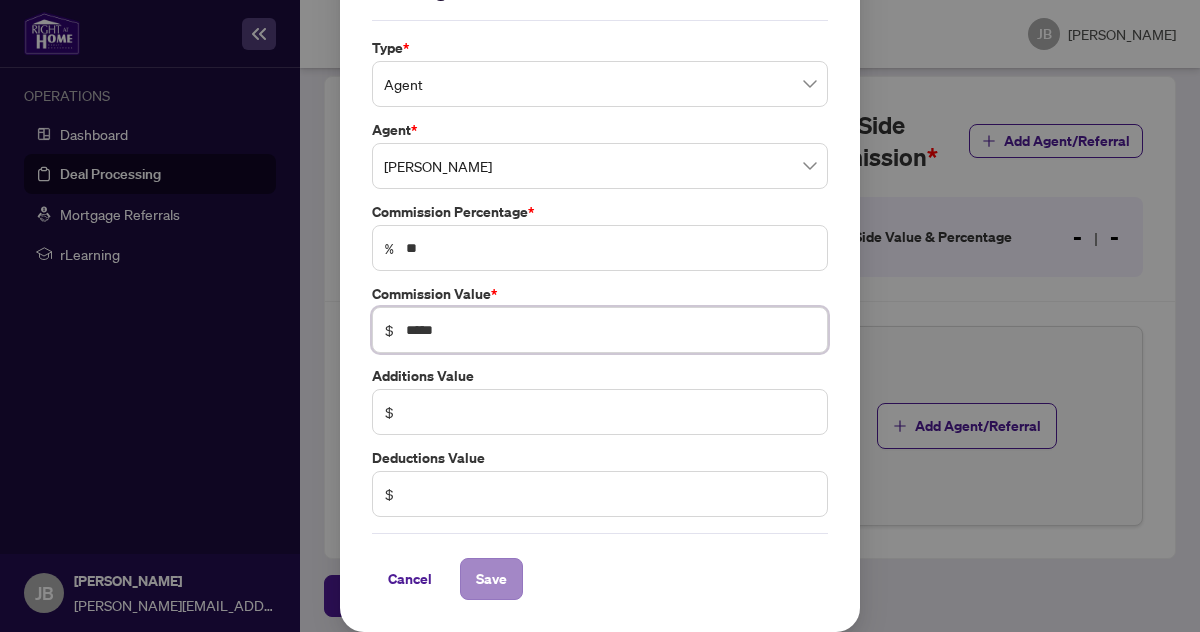 type on "*****" 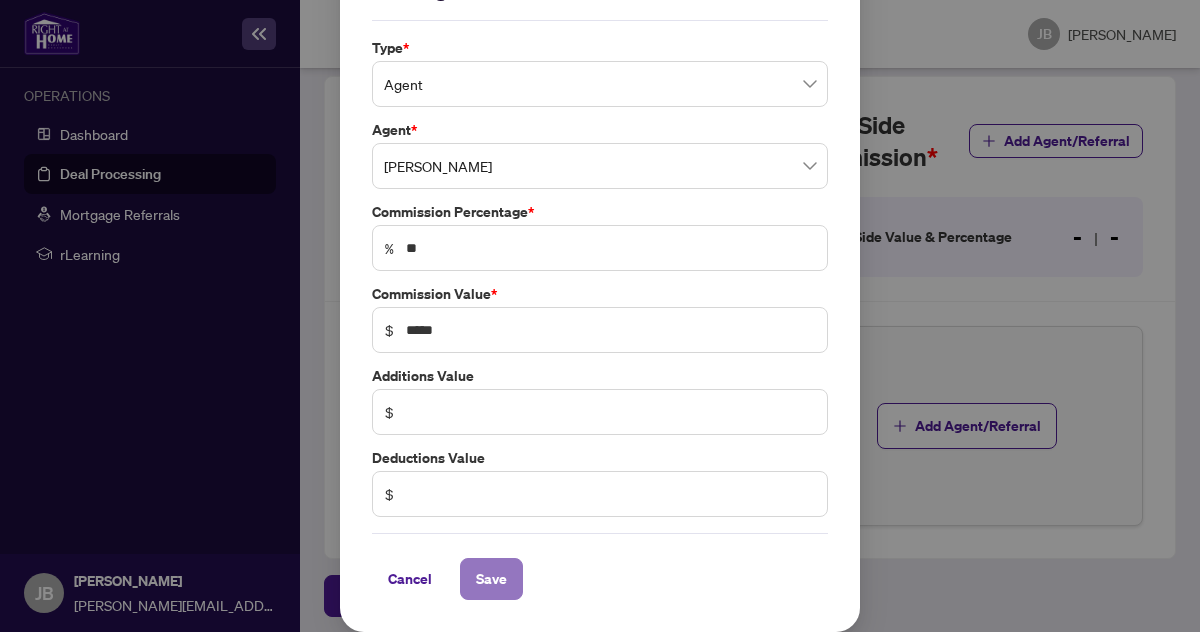 click on "Save" at bounding box center [491, 579] 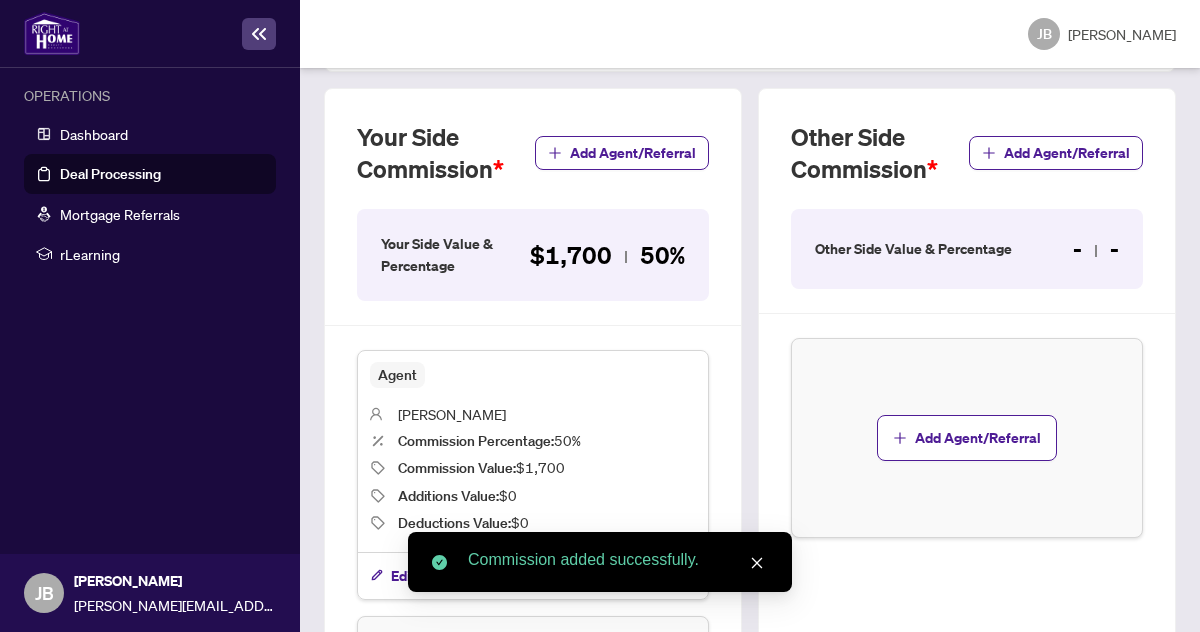 scroll, scrollTop: 663, scrollLeft: 0, axis: vertical 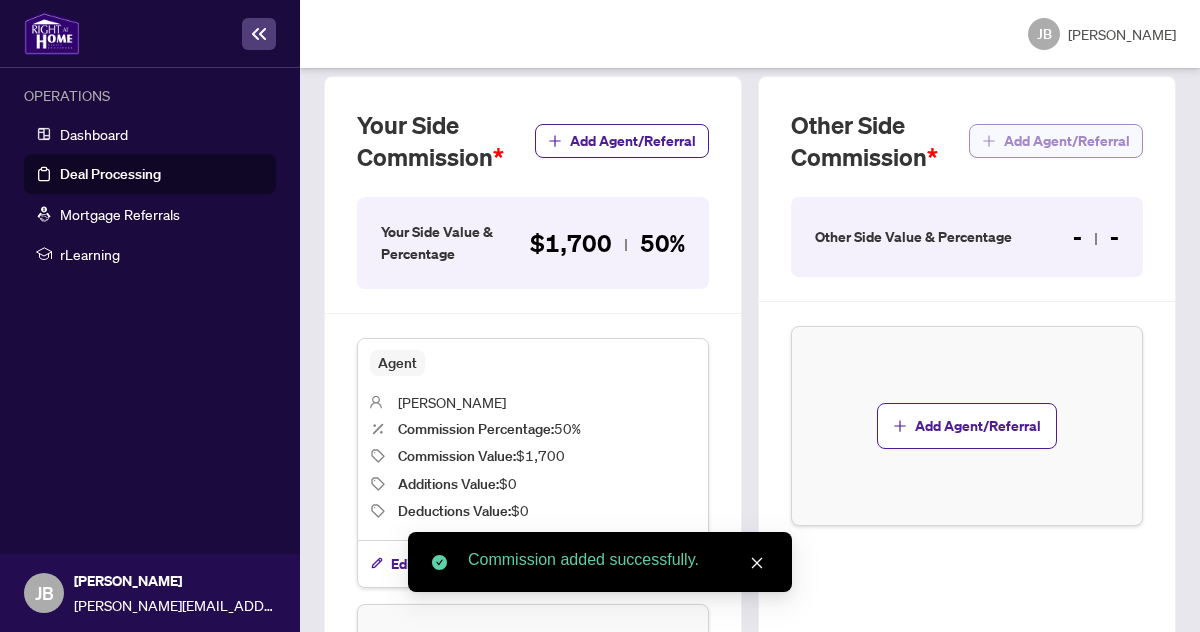 click on "Add Agent/Referral" at bounding box center (1067, 141) 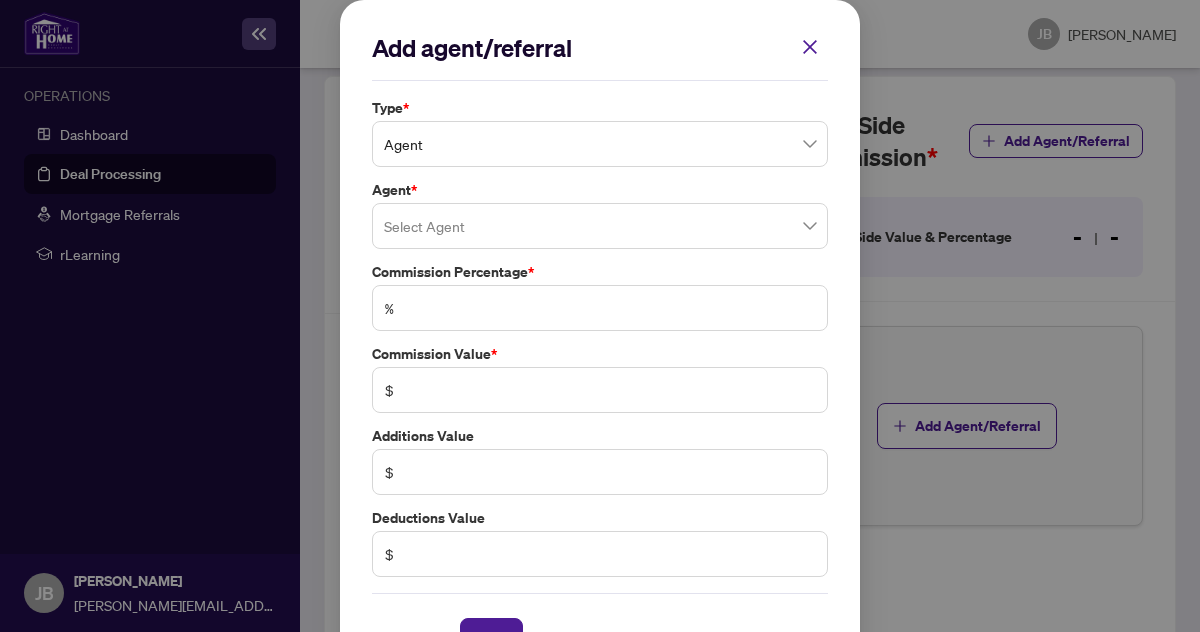 click at bounding box center (600, 226) 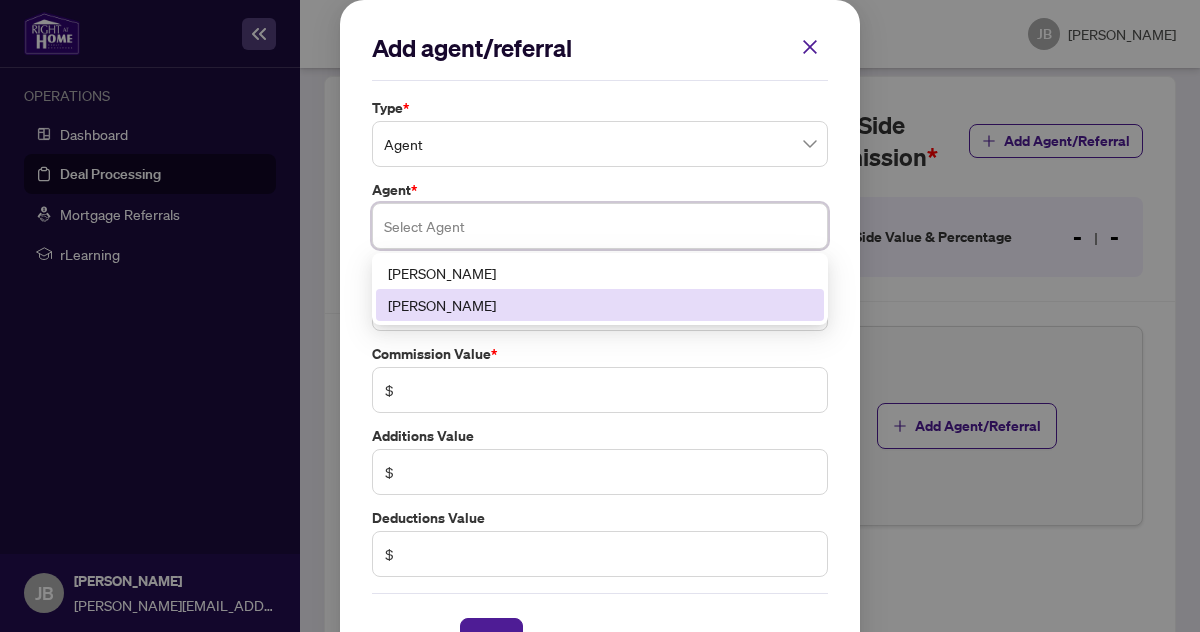 click on "[PERSON_NAME]" at bounding box center [600, 305] 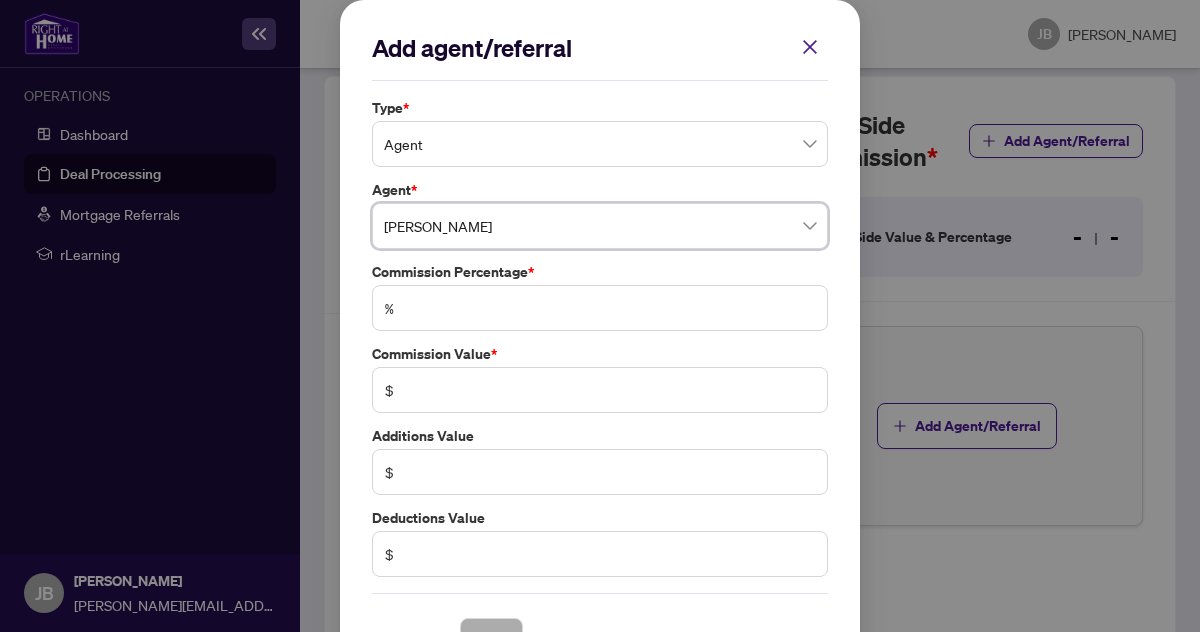 click on "Agent" at bounding box center (600, 144) 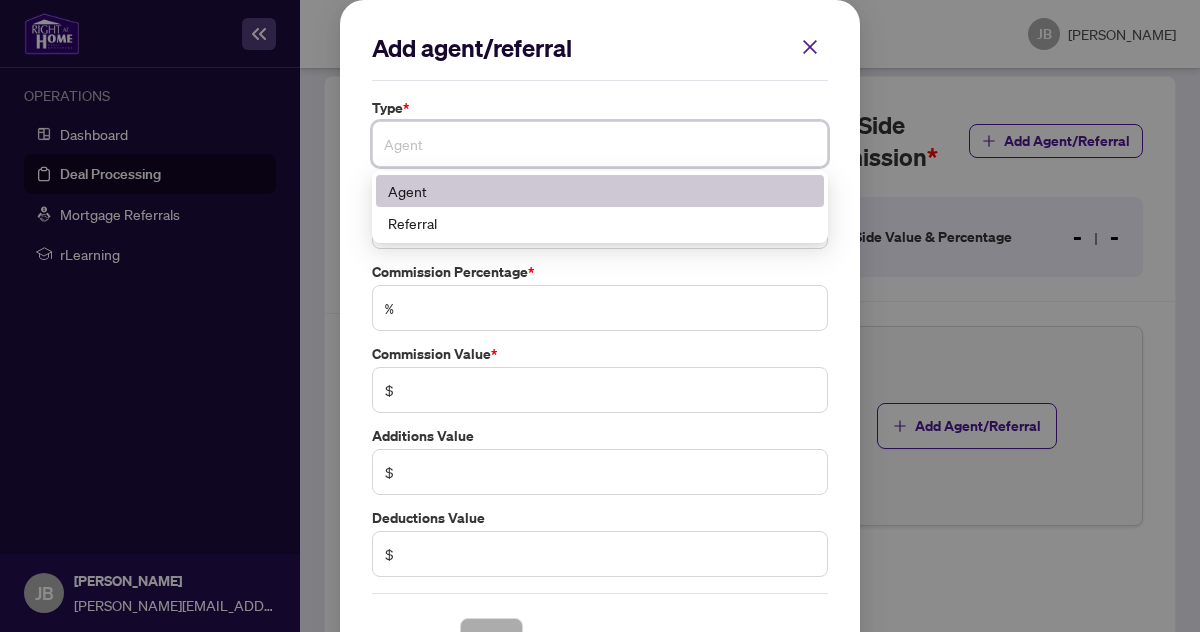 click on "Agent" at bounding box center [600, 191] 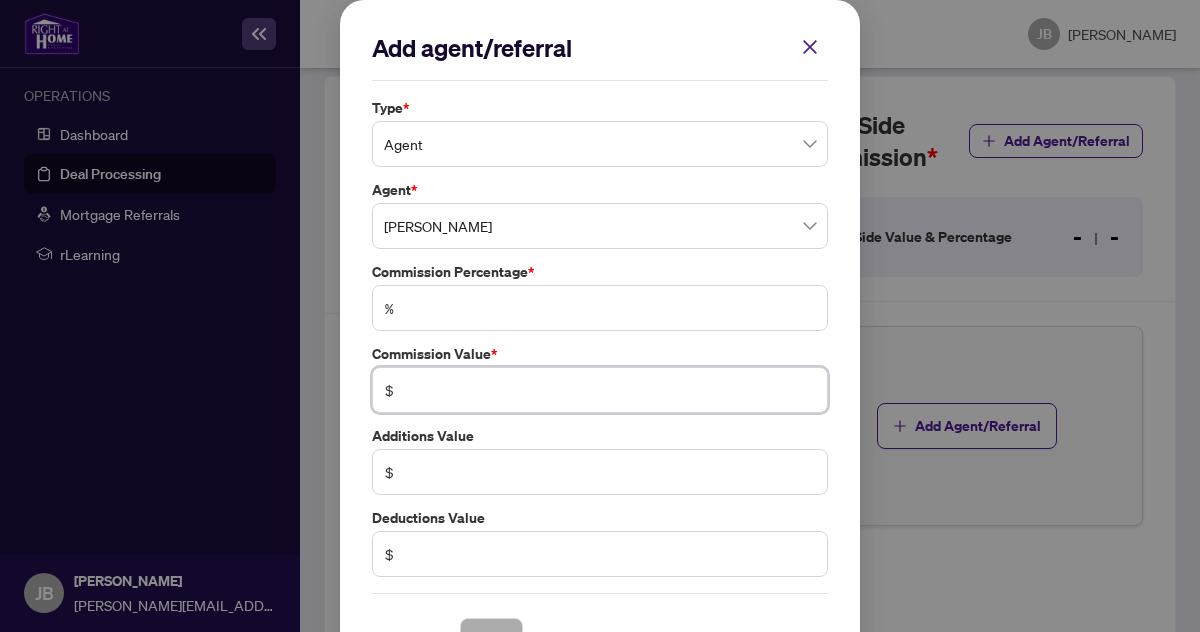 click at bounding box center (610, 390) 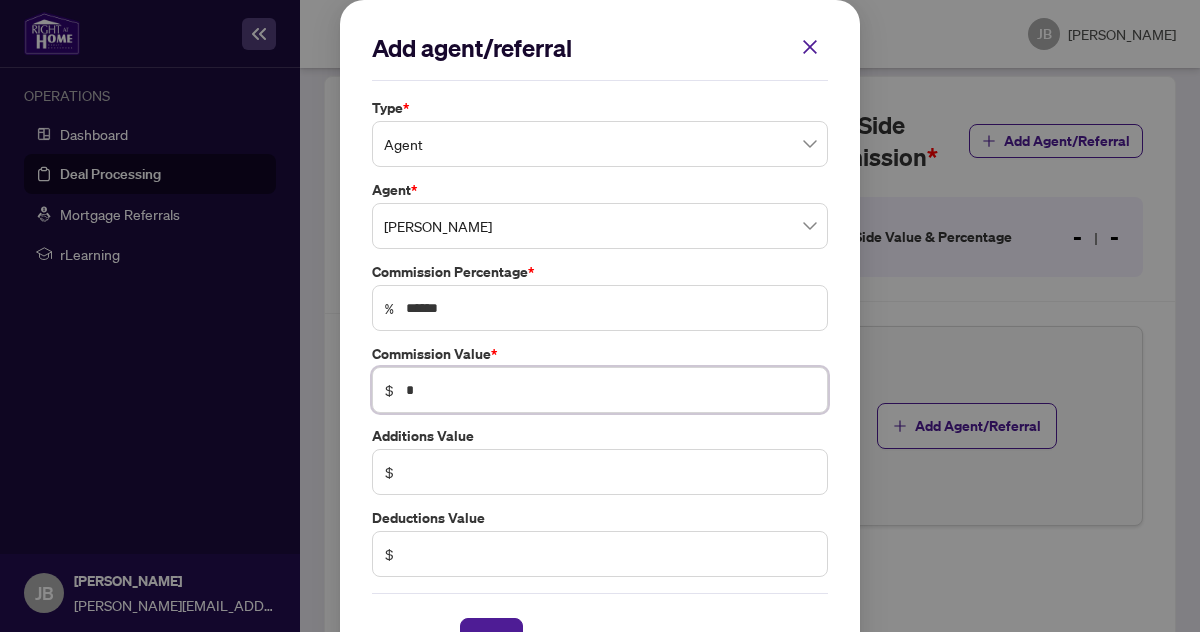 type on "***" 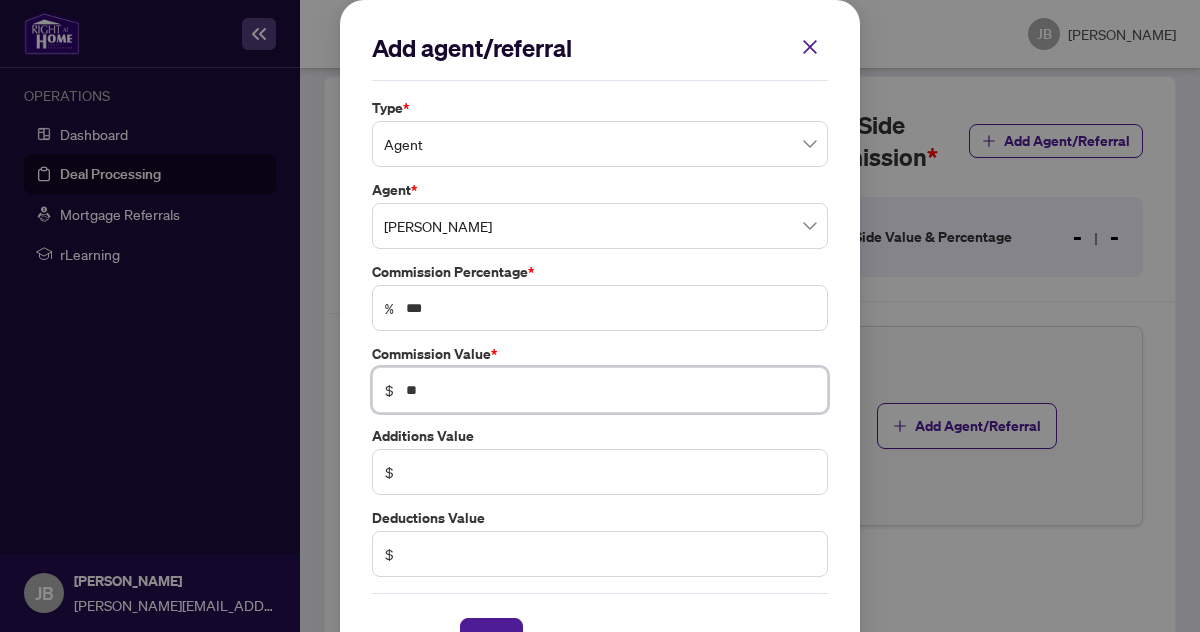 type on "***" 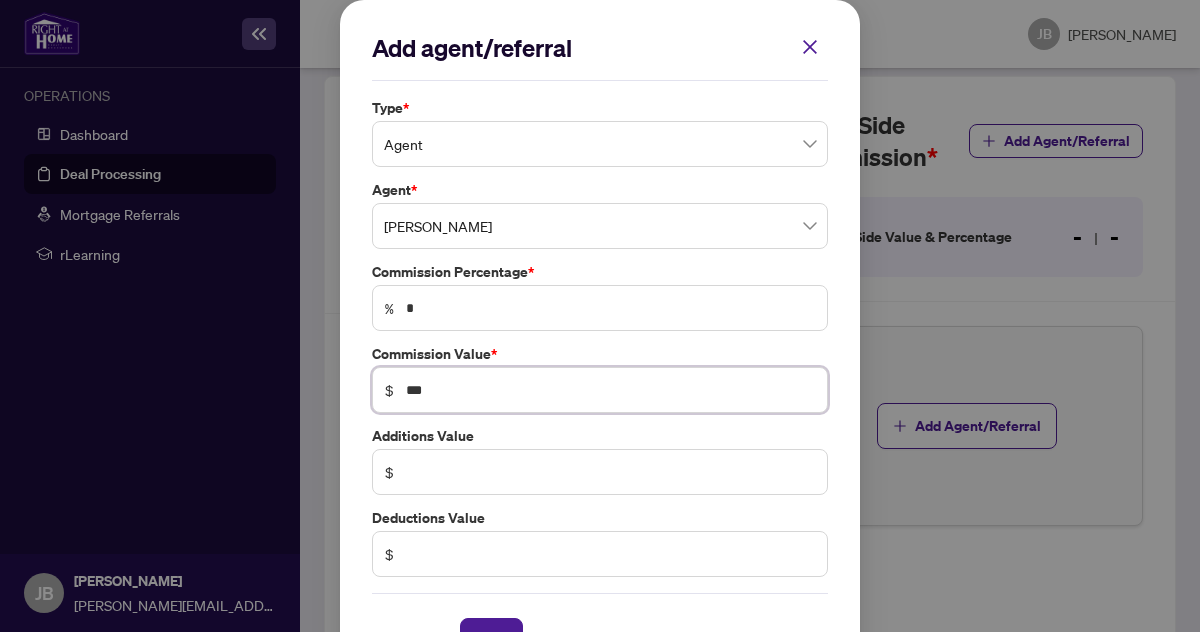 type on "**" 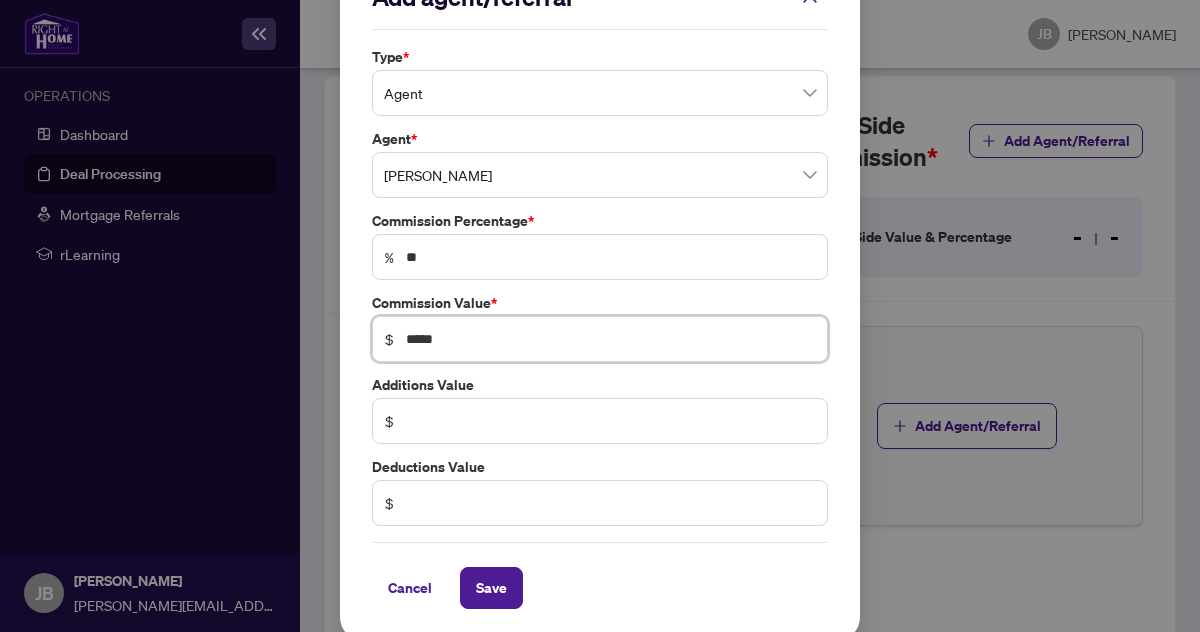 scroll, scrollTop: 60, scrollLeft: 0, axis: vertical 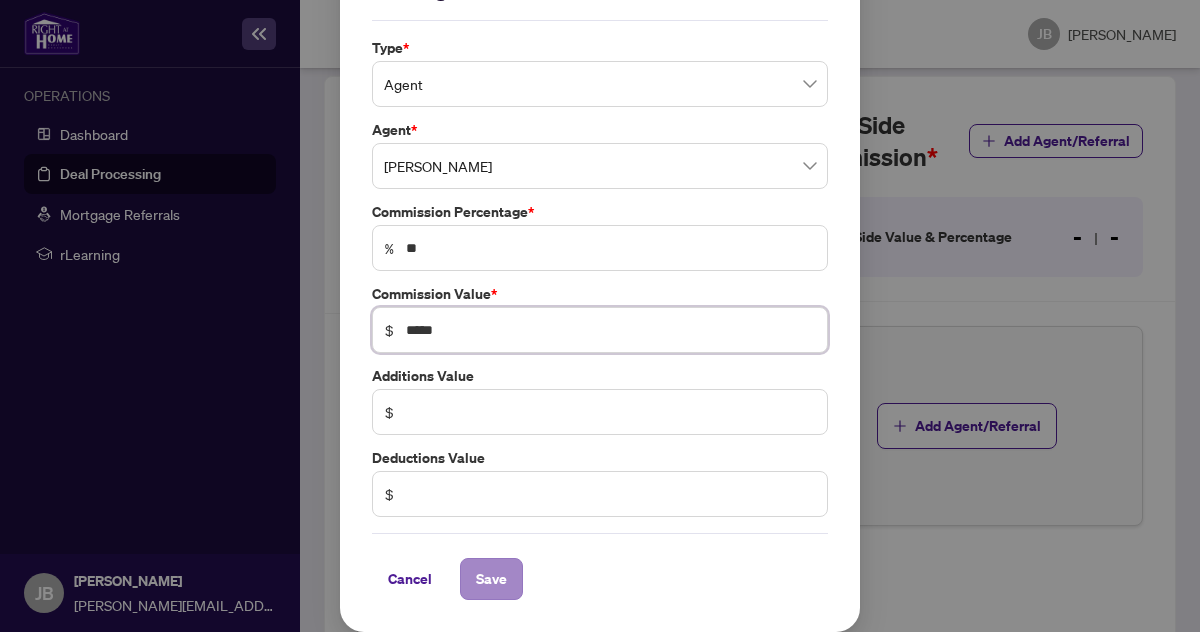type on "*****" 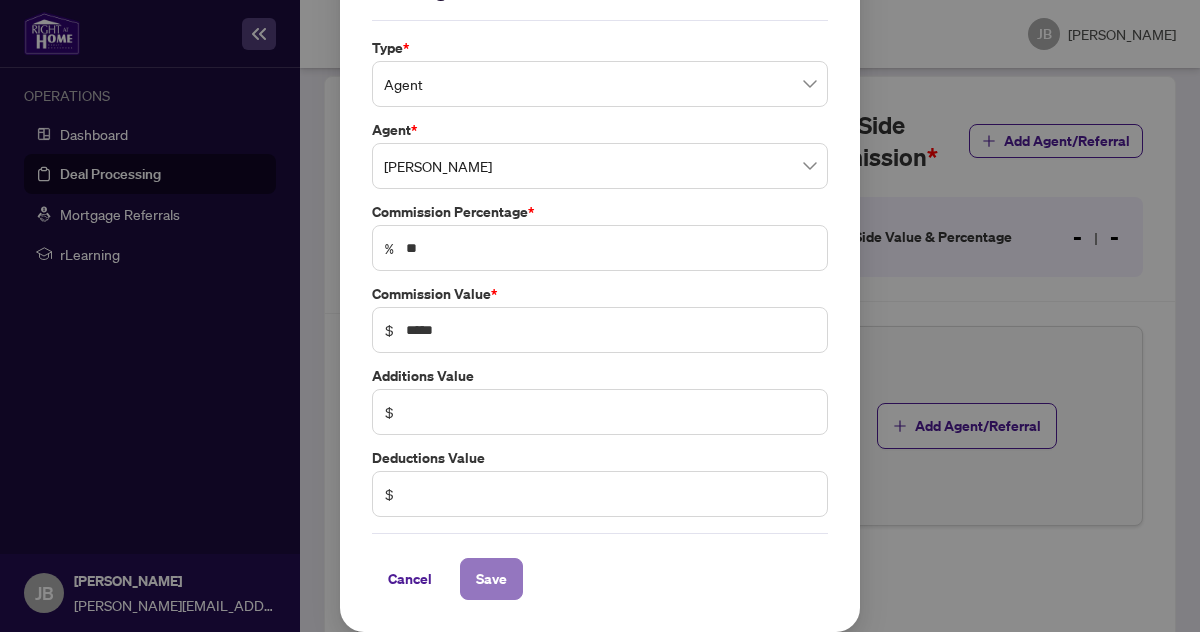 click on "Save" at bounding box center (491, 579) 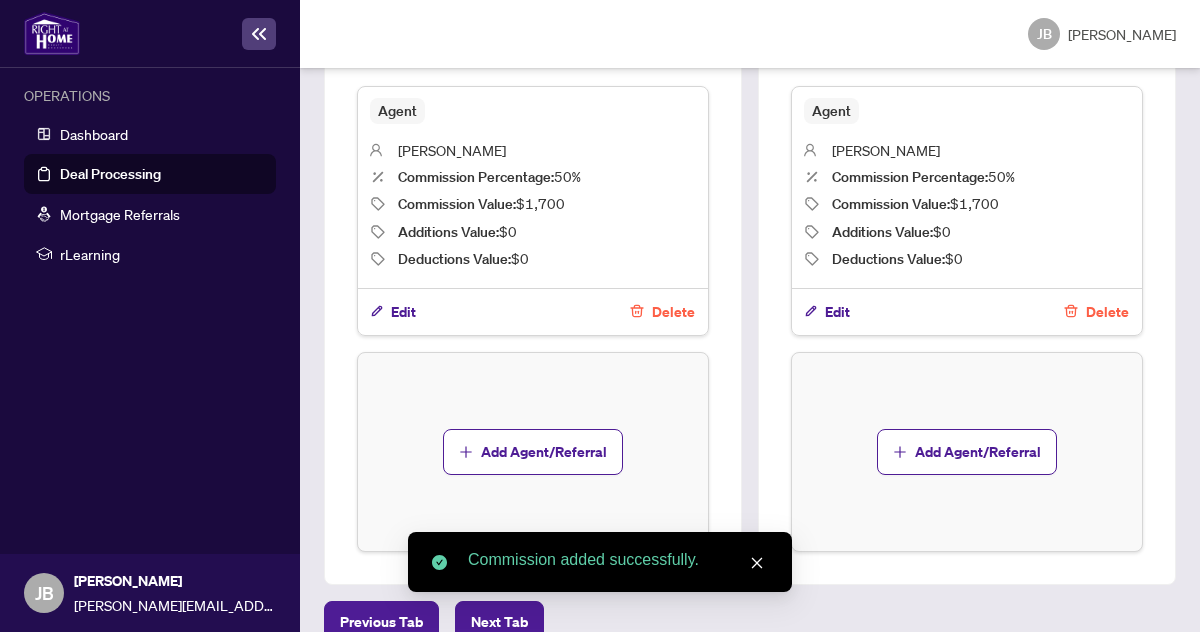 scroll, scrollTop: 942, scrollLeft: 0, axis: vertical 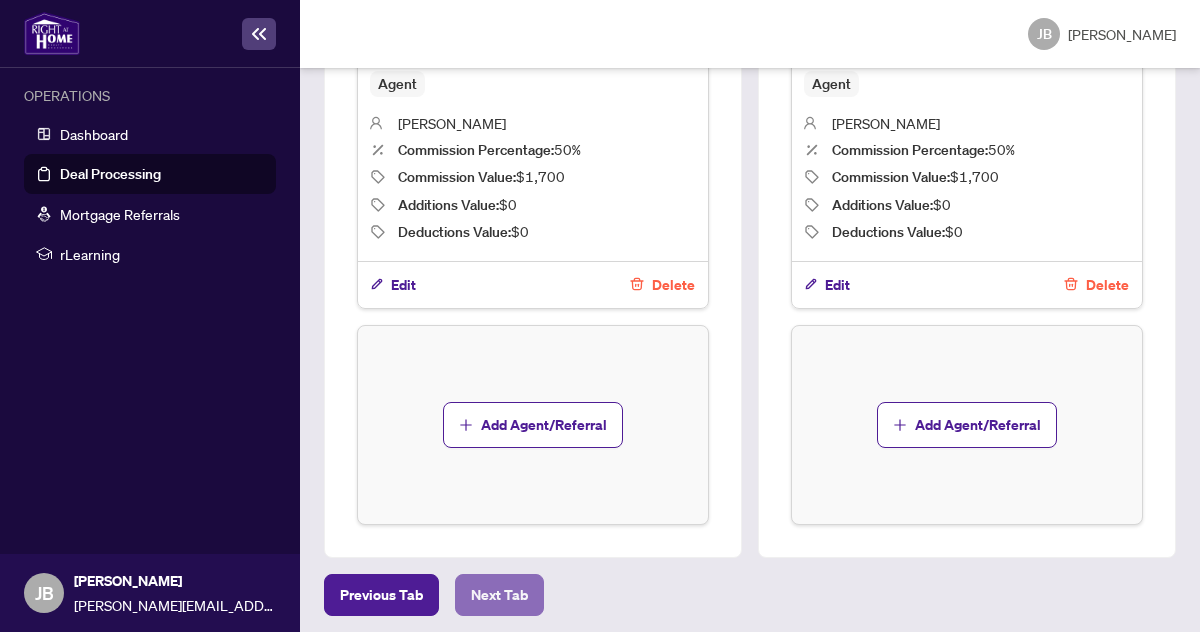 click on "Next Tab" at bounding box center [499, 595] 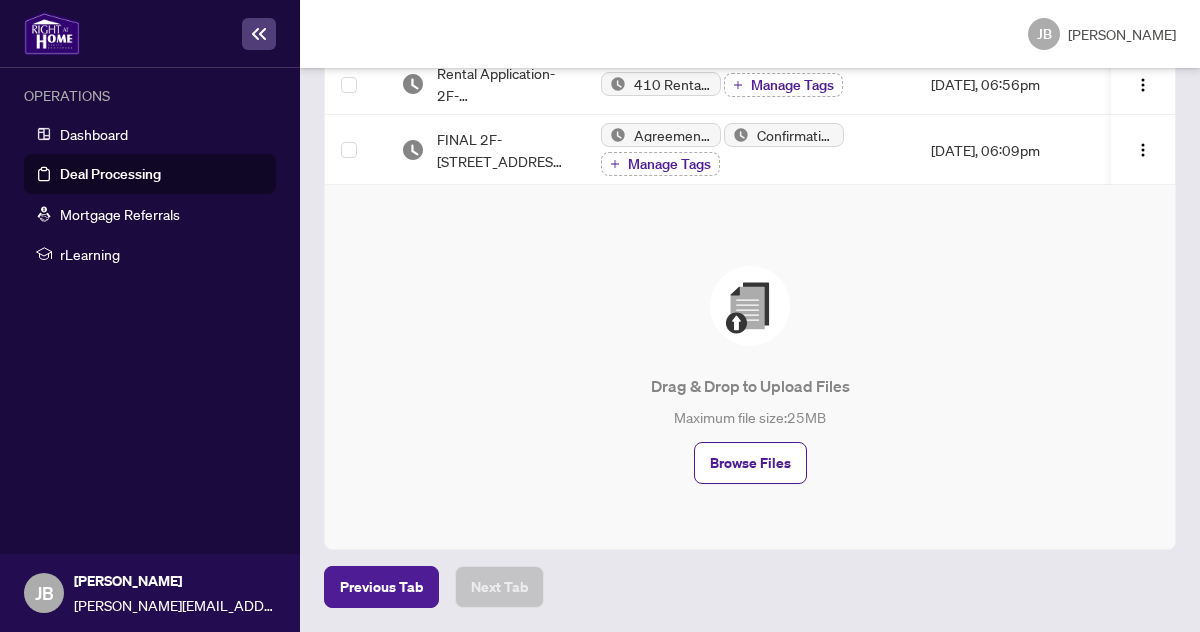 scroll, scrollTop: 475, scrollLeft: 0, axis: vertical 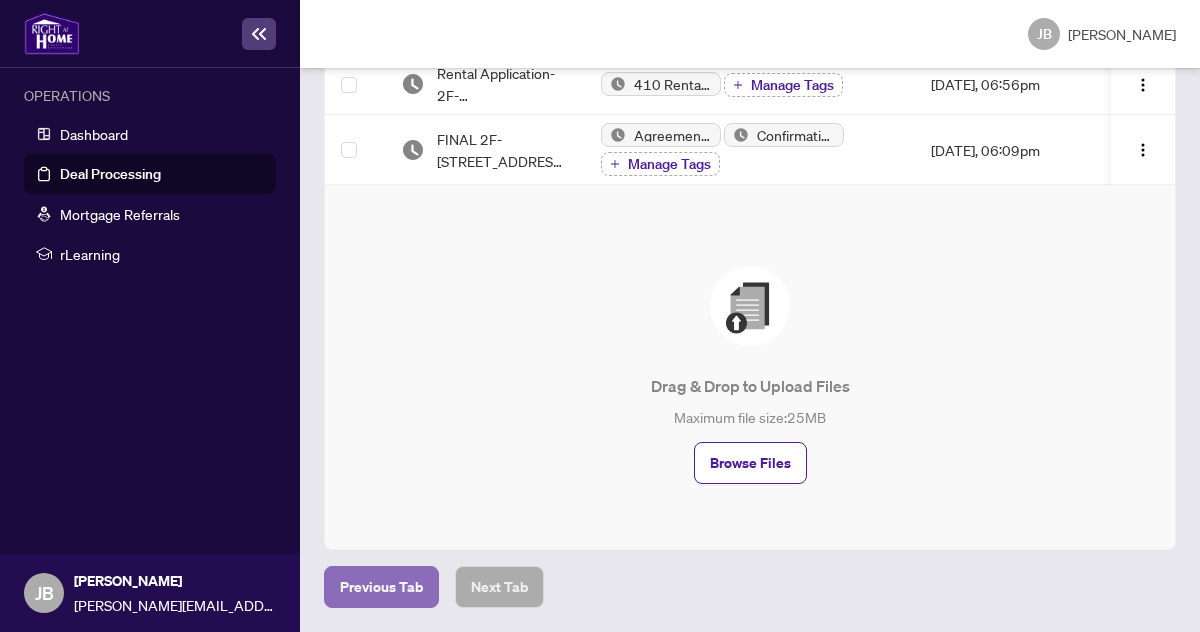 click on "Previous Tab" at bounding box center [381, 587] 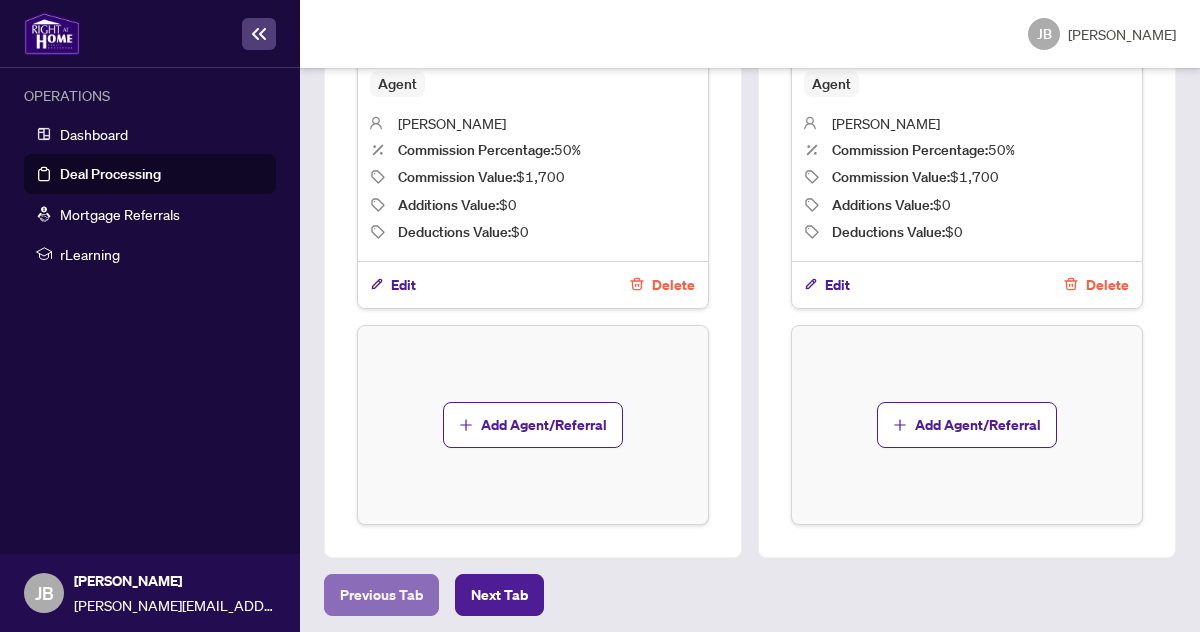click on "Previous Tab" at bounding box center [381, 595] 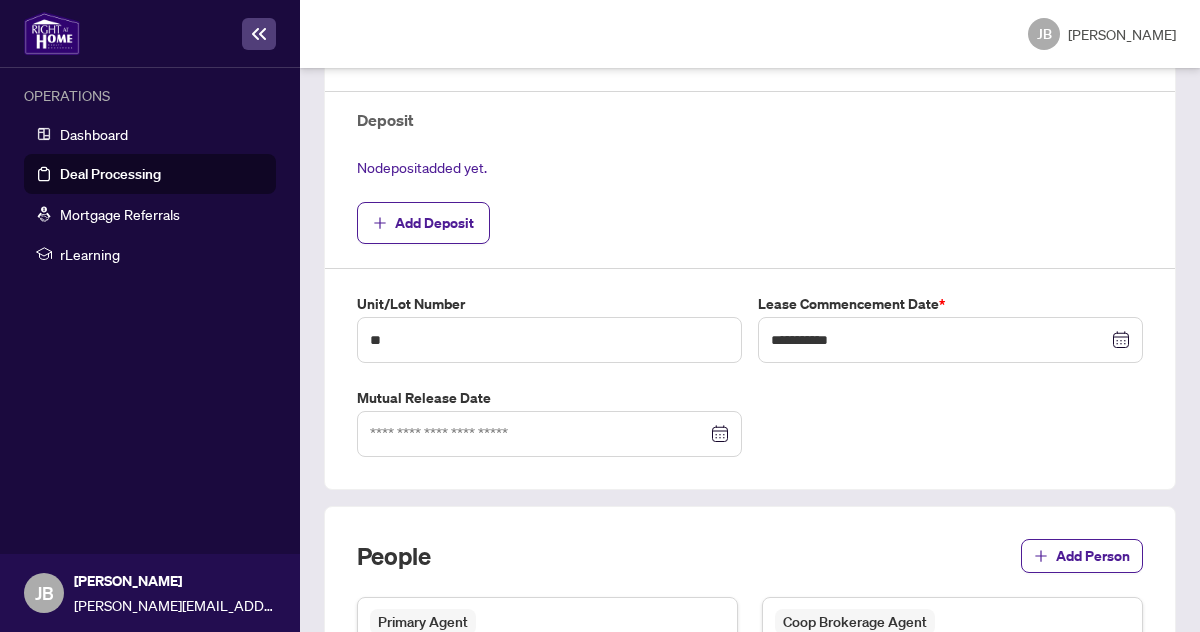 scroll, scrollTop: 665, scrollLeft: 0, axis: vertical 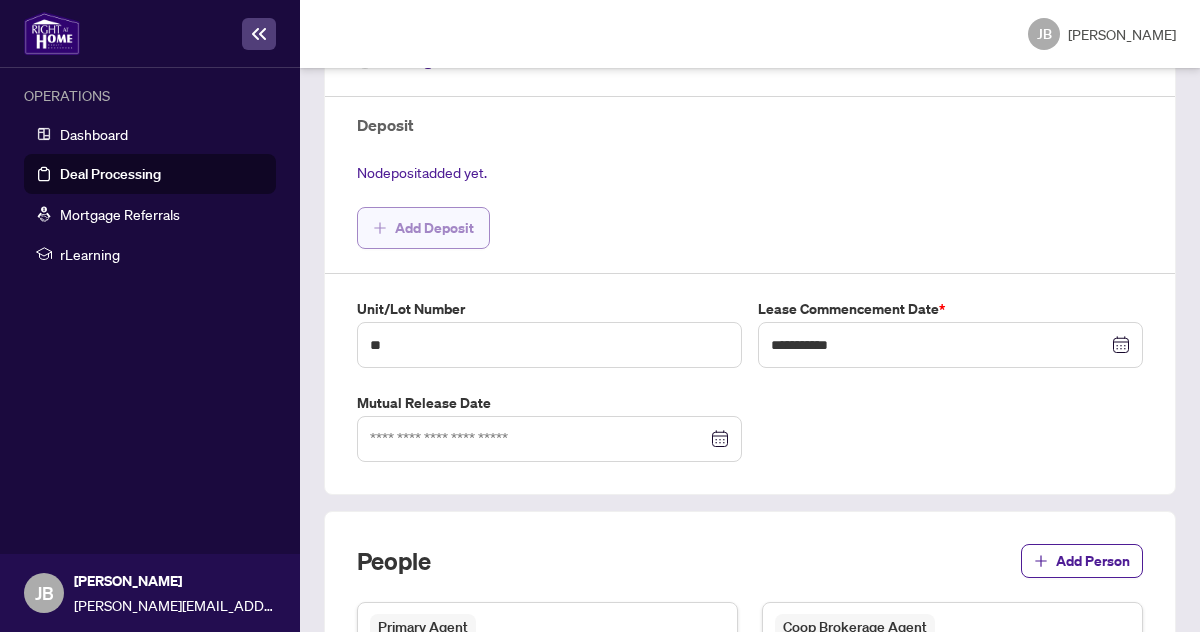click on "Add Deposit" at bounding box center [434, 228] 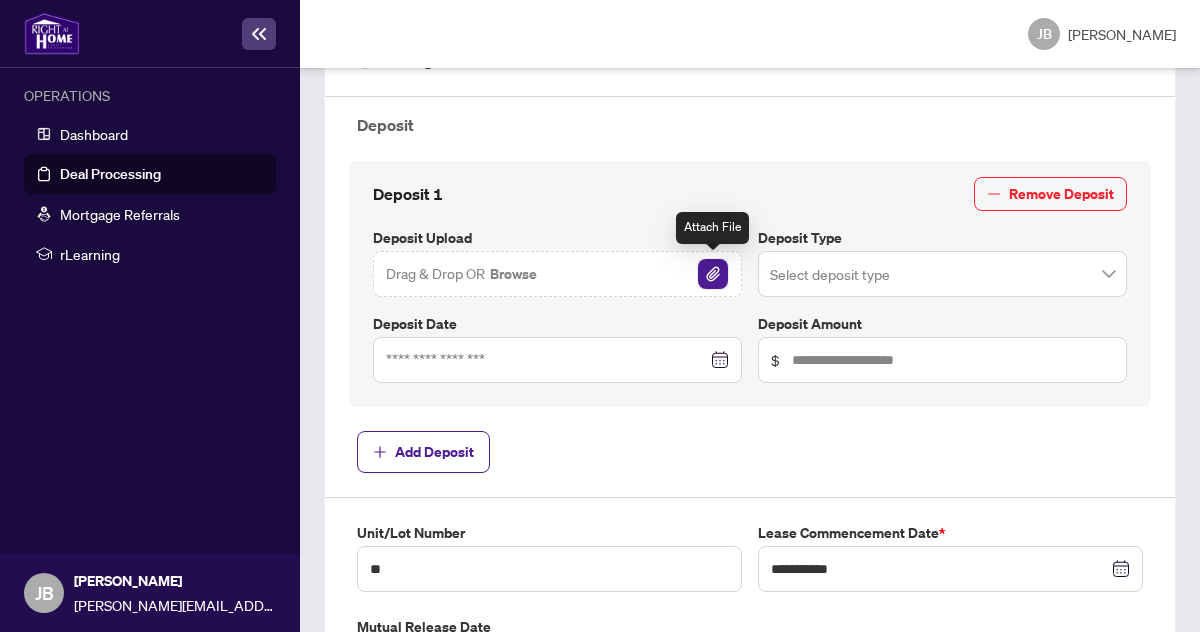 click at bounding box center (713, 274) 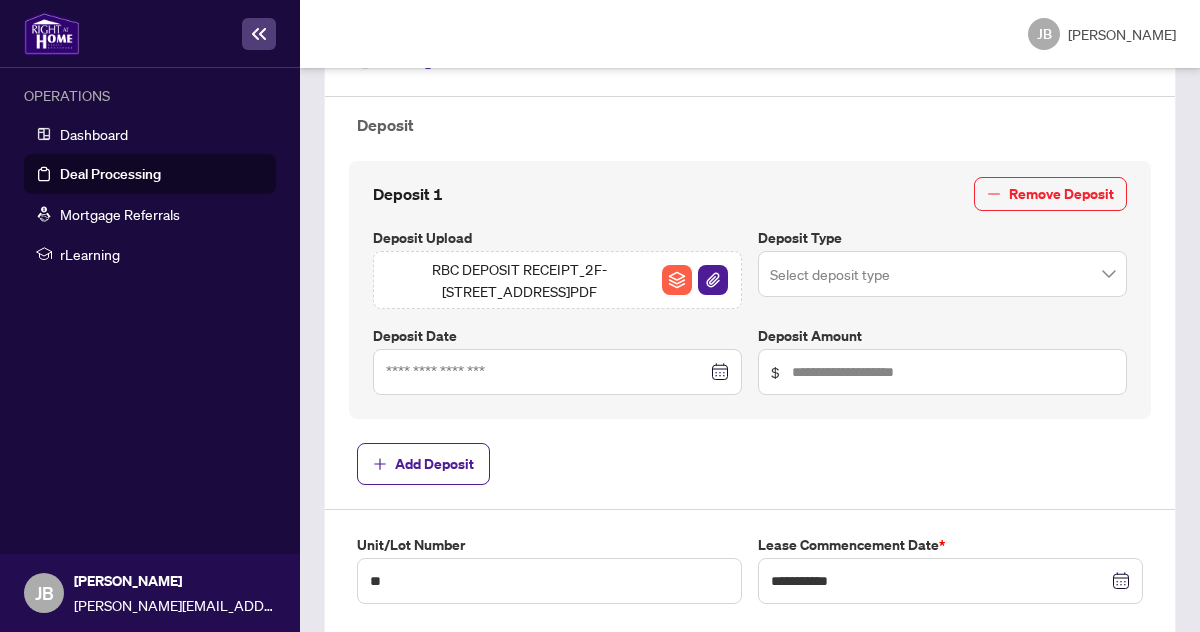 click at bounding box center [557, 372] 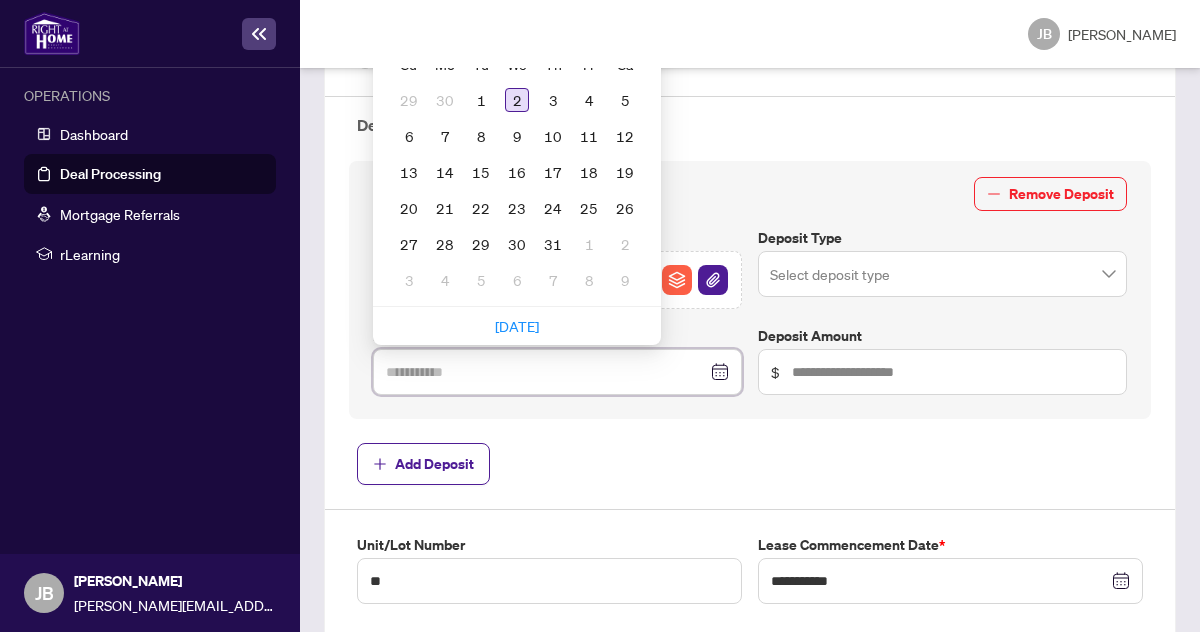 type on "**********" 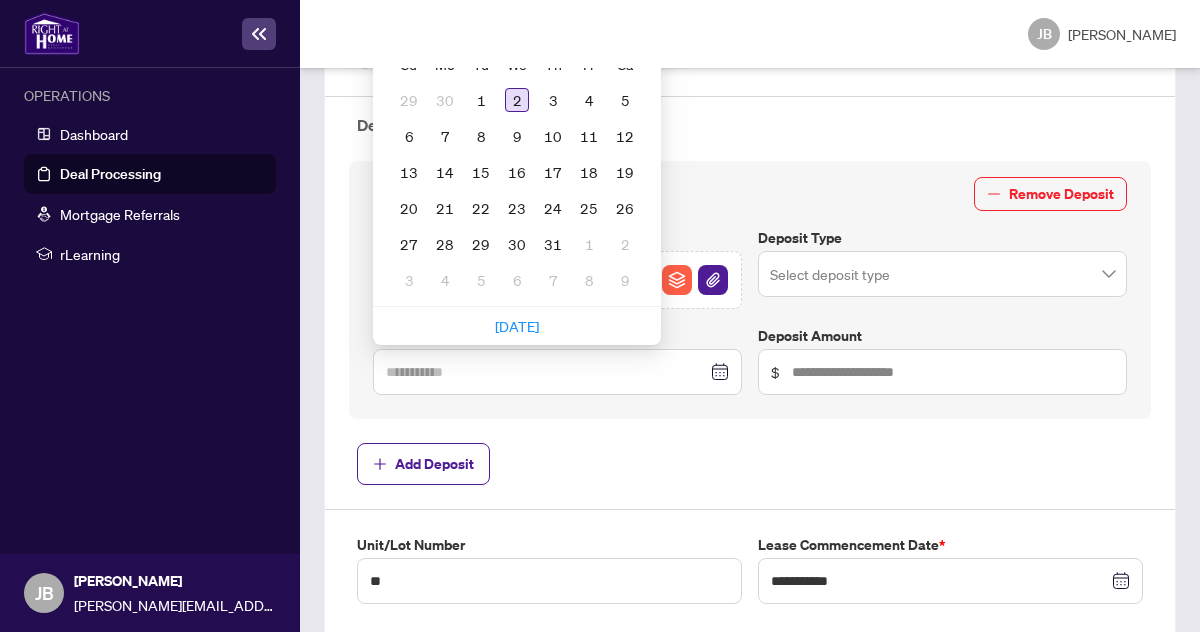 click on "2" at bounding box center [517, 100] 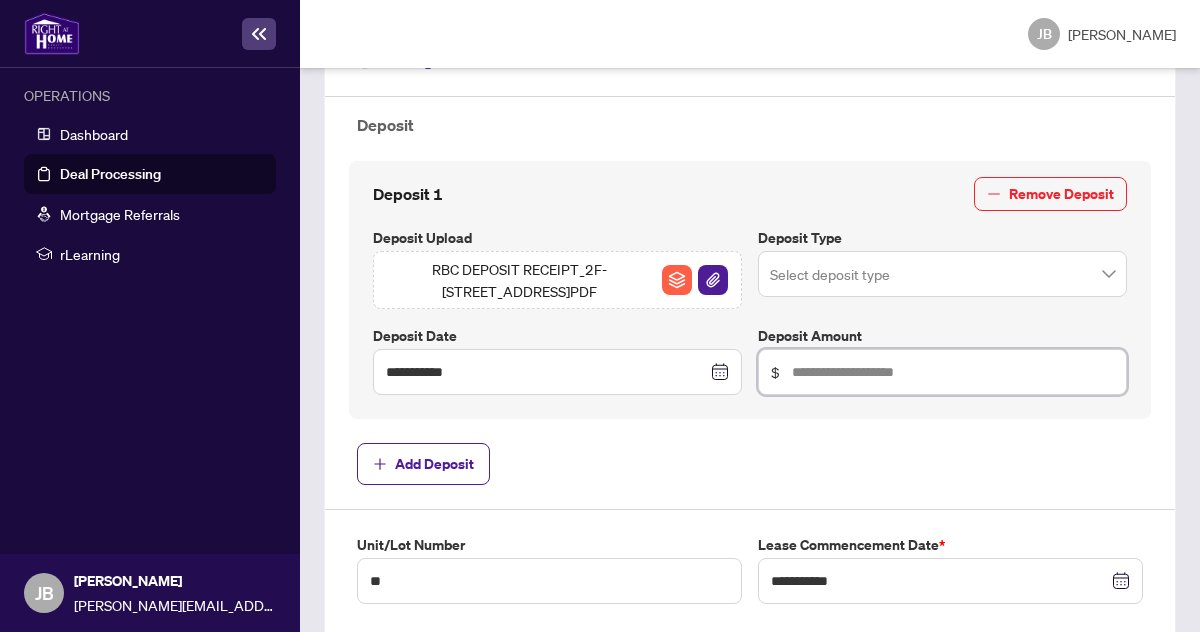 click at bounding box center (953, 372) 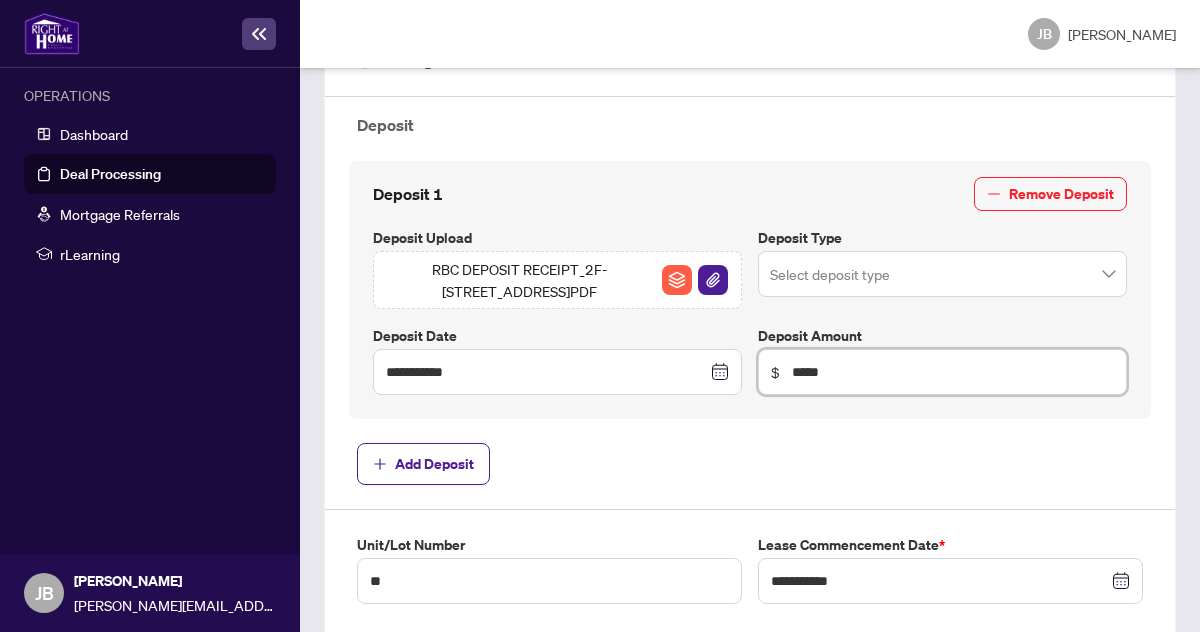 type on "*****" 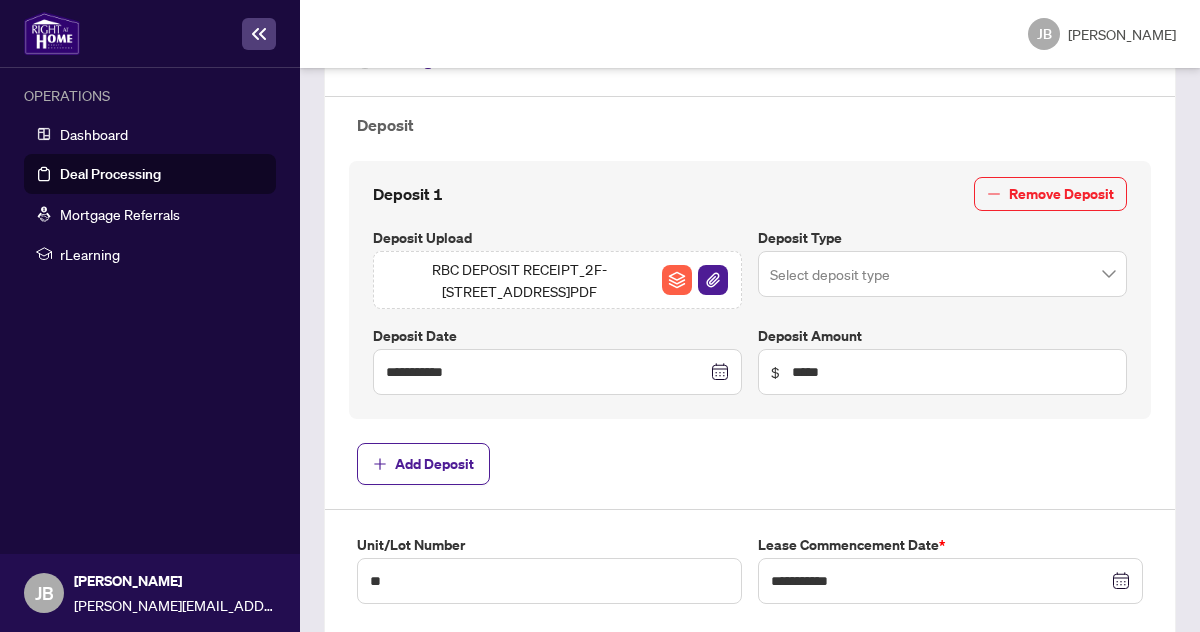 click at bounding box center [942, 274] 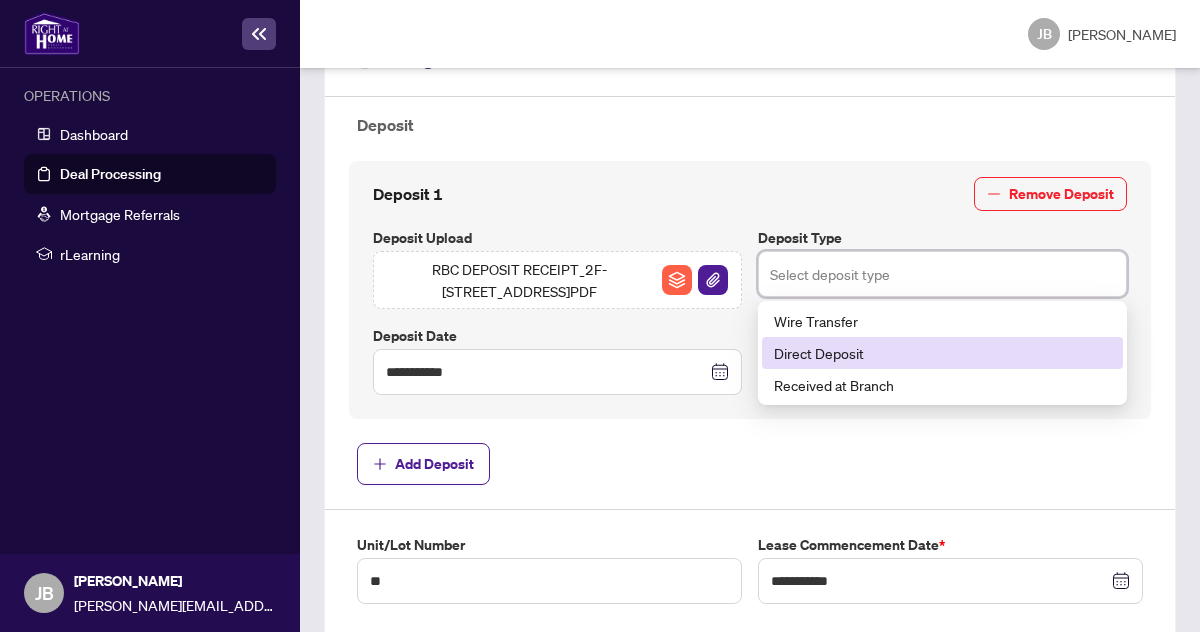 click on "Direct Deposit" at bounding box center (942, 353) 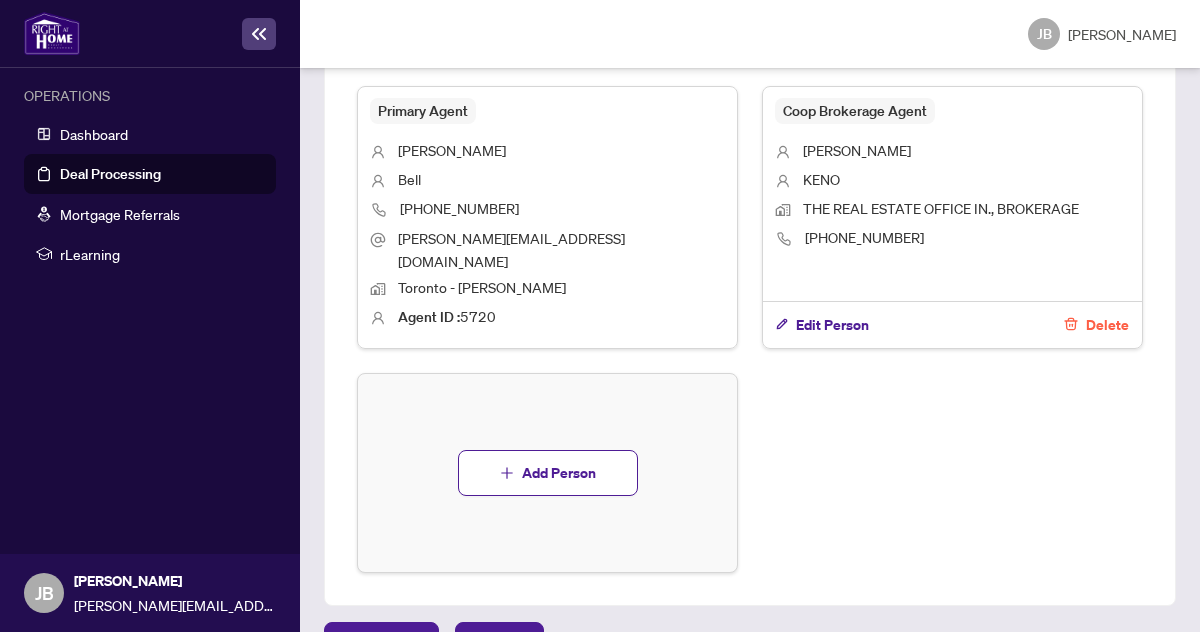 scroll, scrollTop: 1450, scrollLeft: 0, axis: vertical 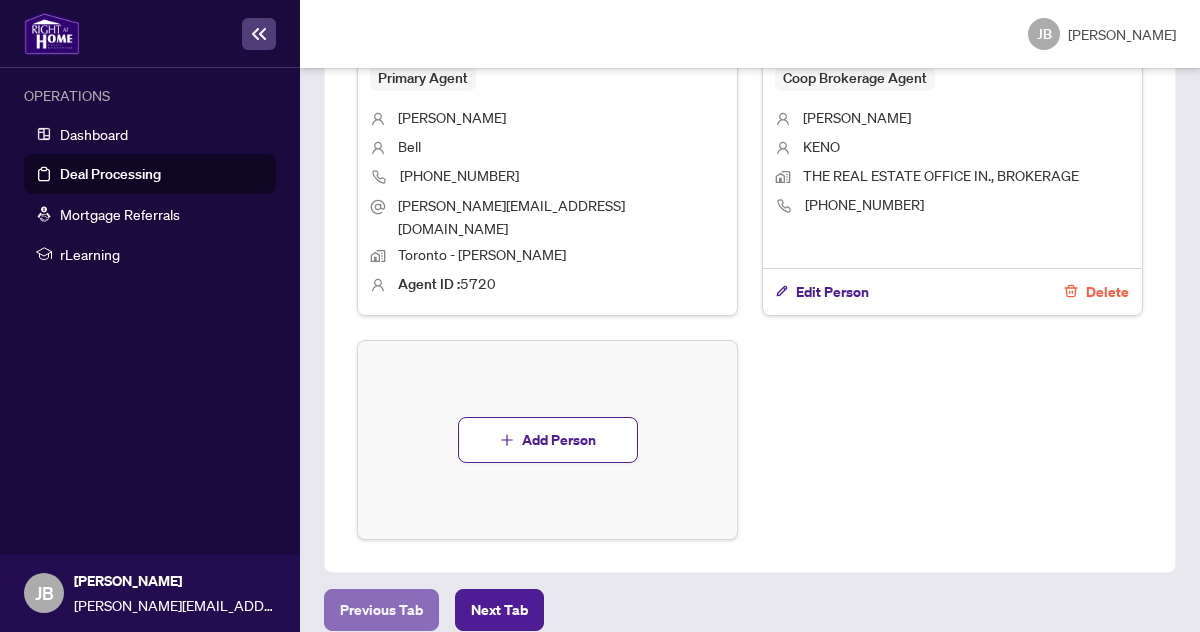 click on "Previous Tab" at bounding box center (381, 610) 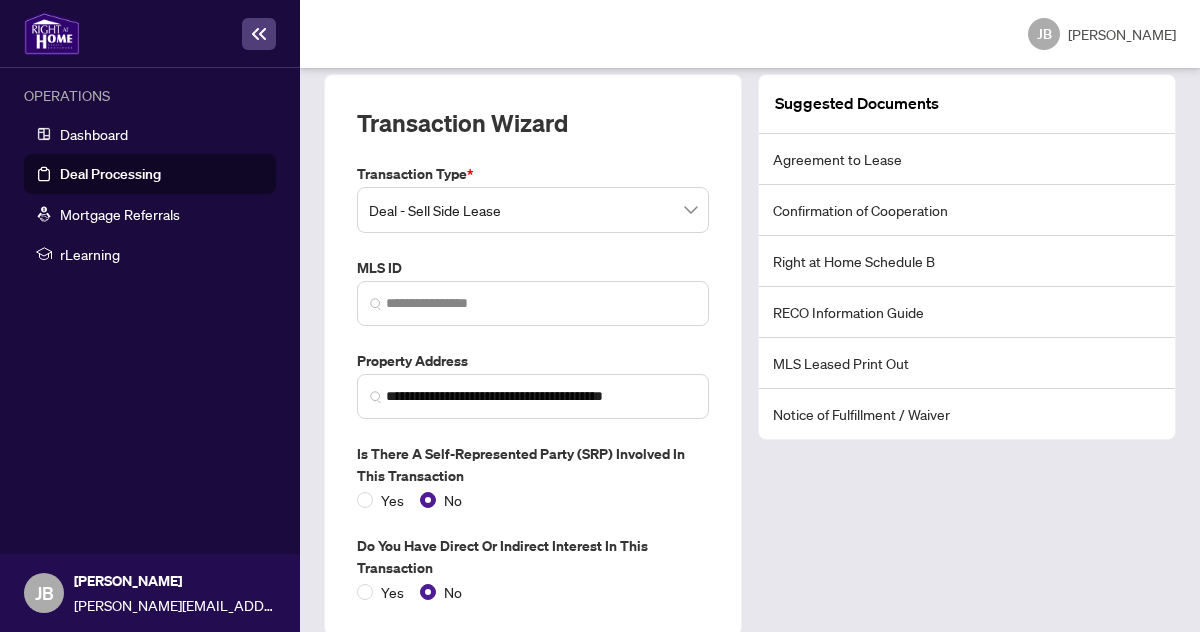 scroll, scrollTop: 424, scrollLeft: 0, axis: vertical 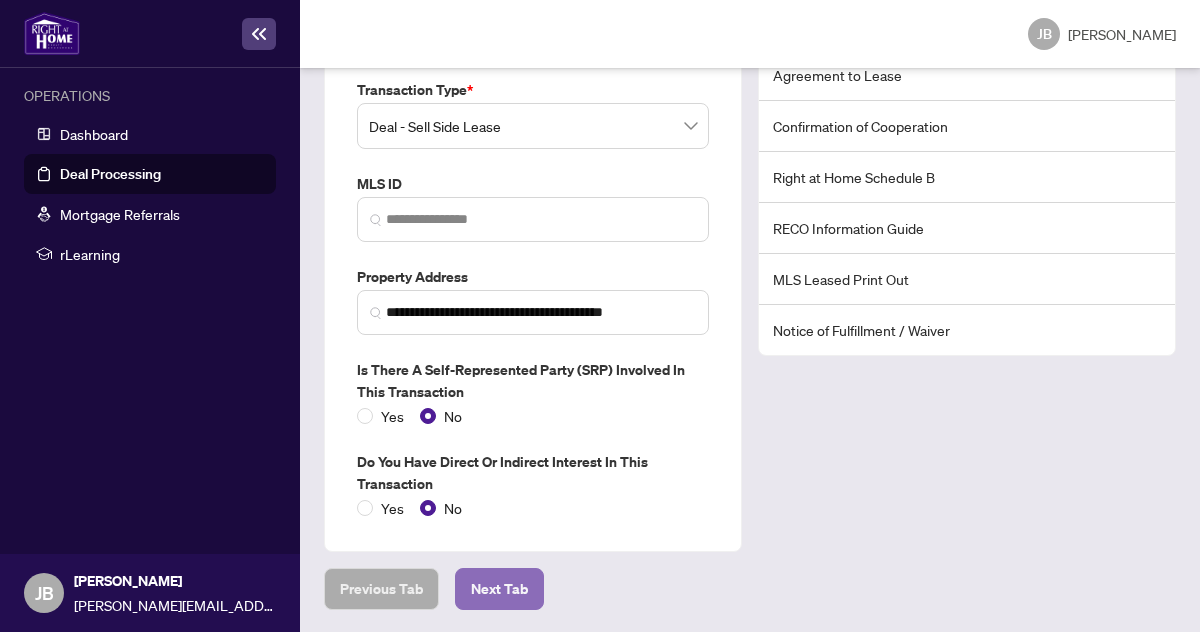 click on "Next Tab" at bounding box center (499, 589) 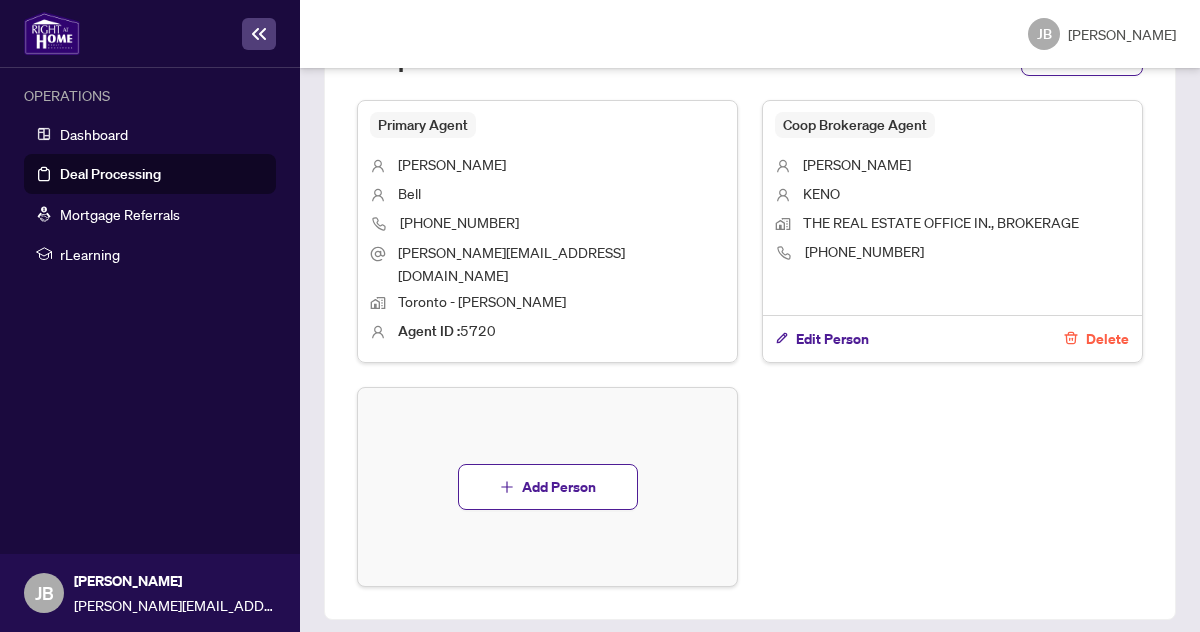 scroll, scrollTop: 1472, scrollLeft: 0, axis: vertical 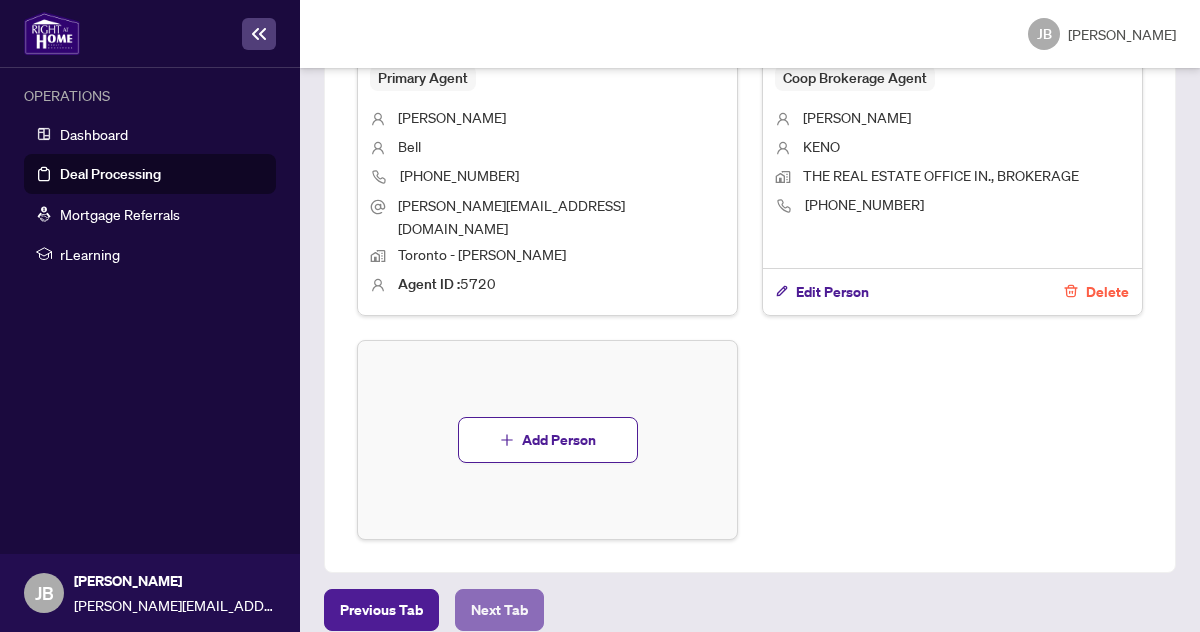 click on "Next Tab" at bounding box center [499, 610] 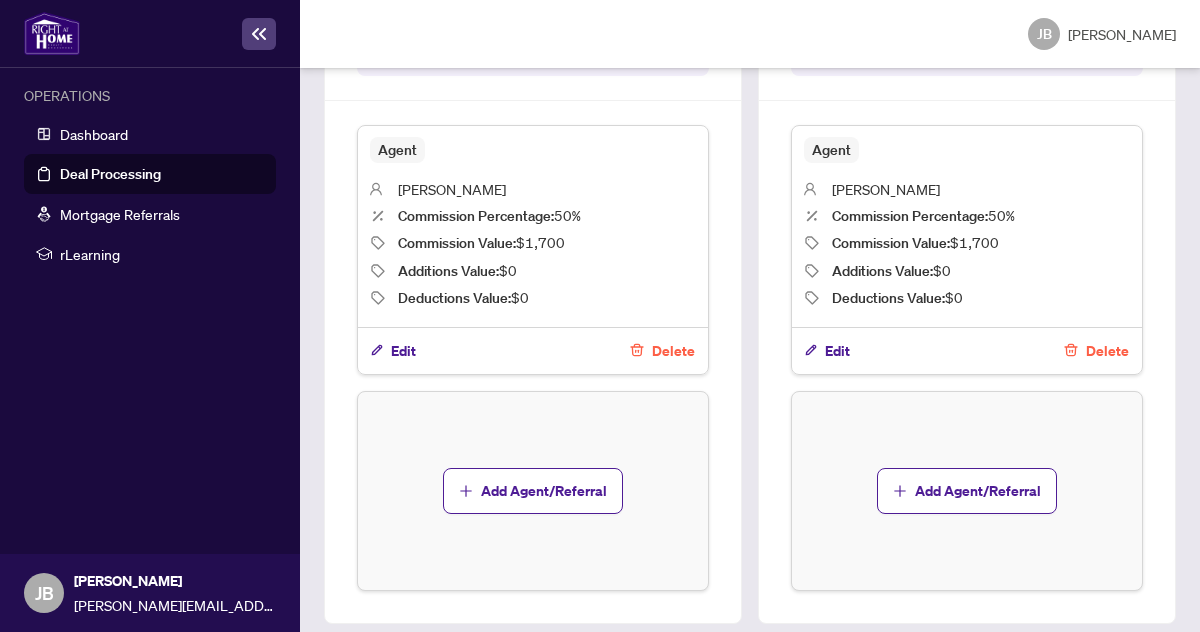 scroll, scrollTop: 942, scrollLeft: 0, axis: vertical 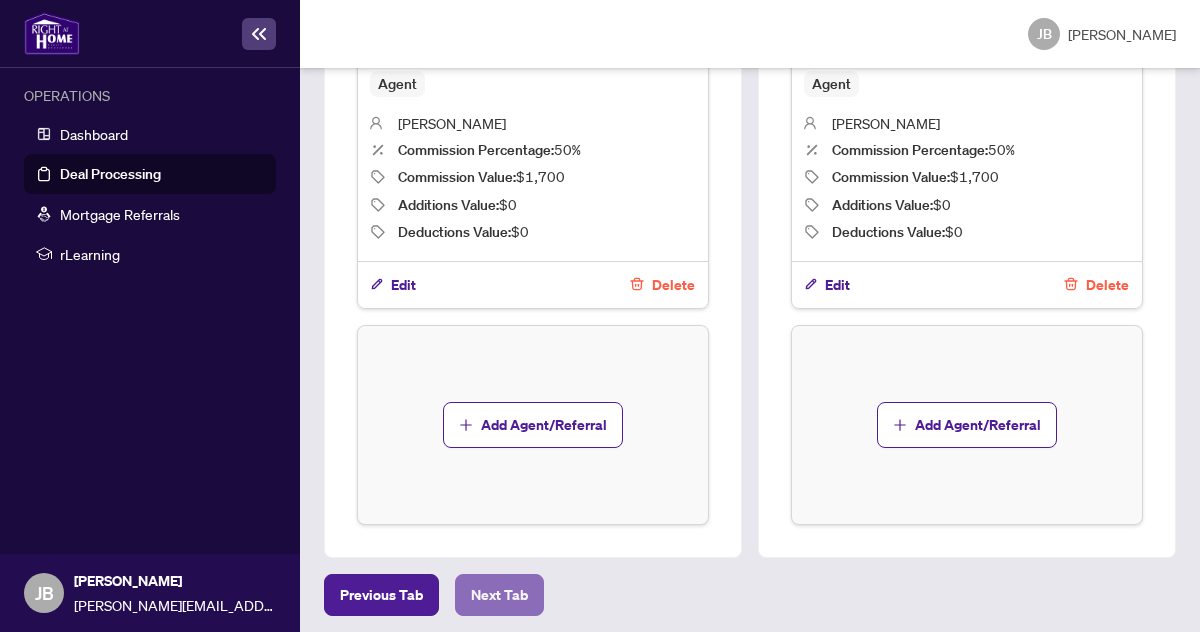 click on "Next Tab" at bounding box center [499, 595] 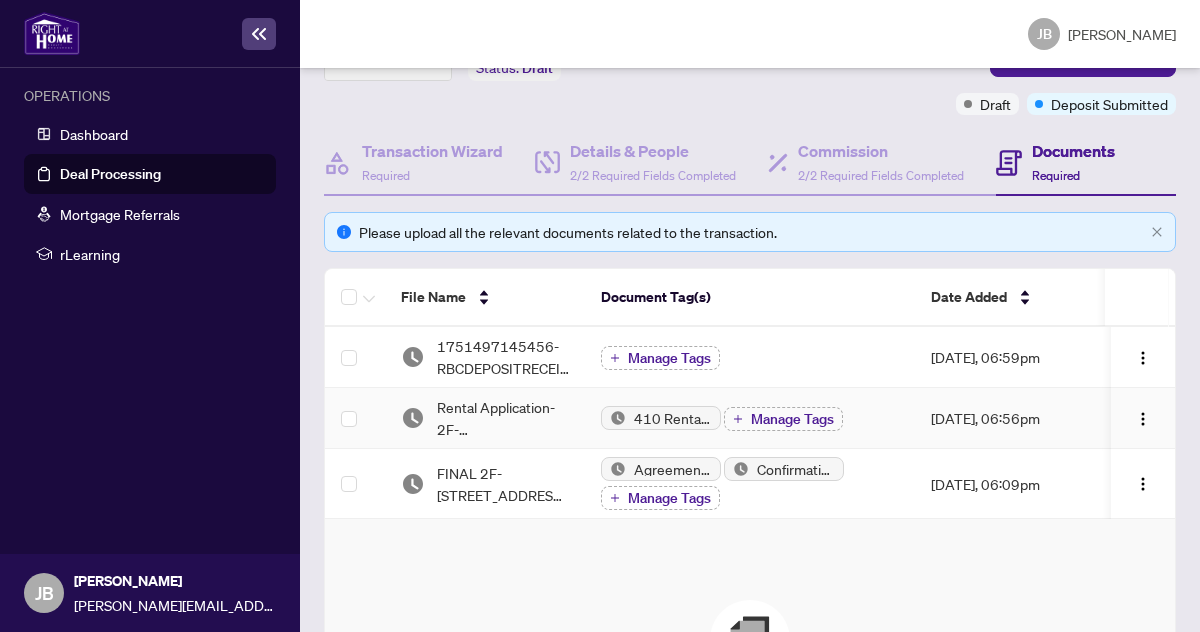 scroll, scrollTop: 164, scrollLeft: 0, axis: vertical 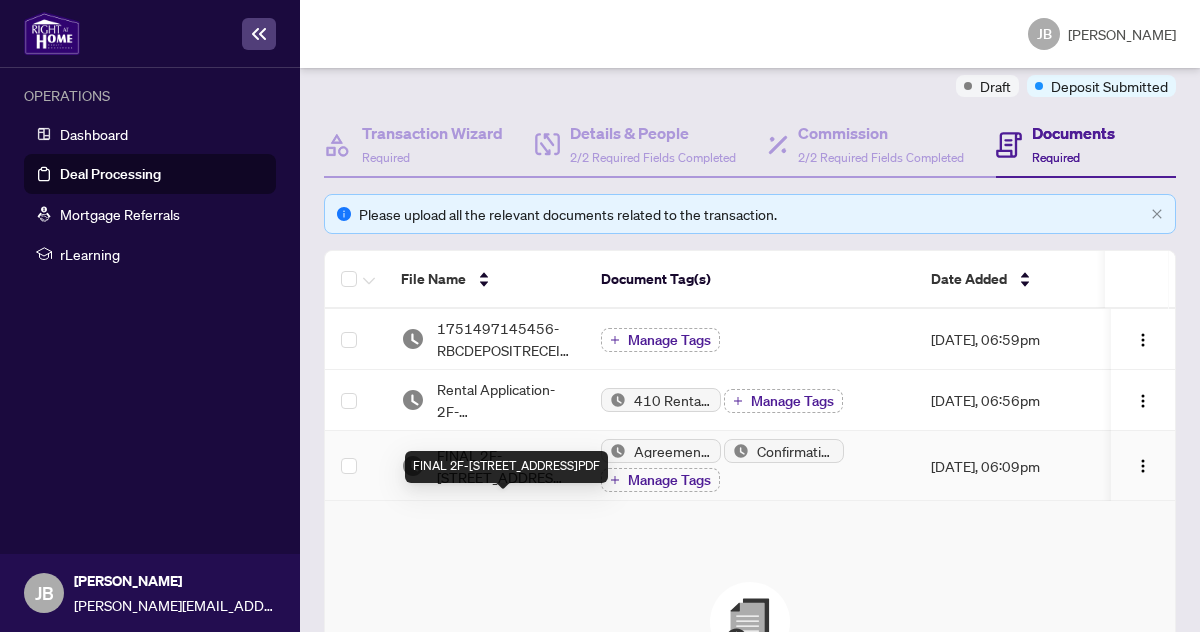 click on "FINAL 2F-[STREET_ADDRESS]PDF" at bounding box center (503, 466) 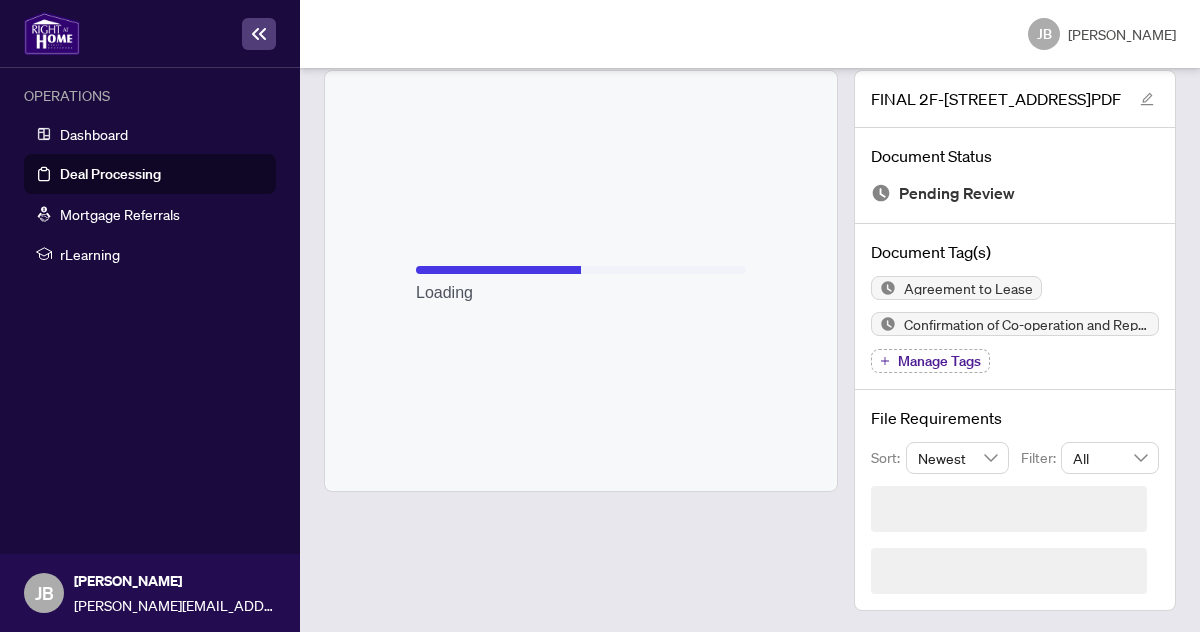scroll, scrollTop: 56, scrollLeft: 0, axis: vertical 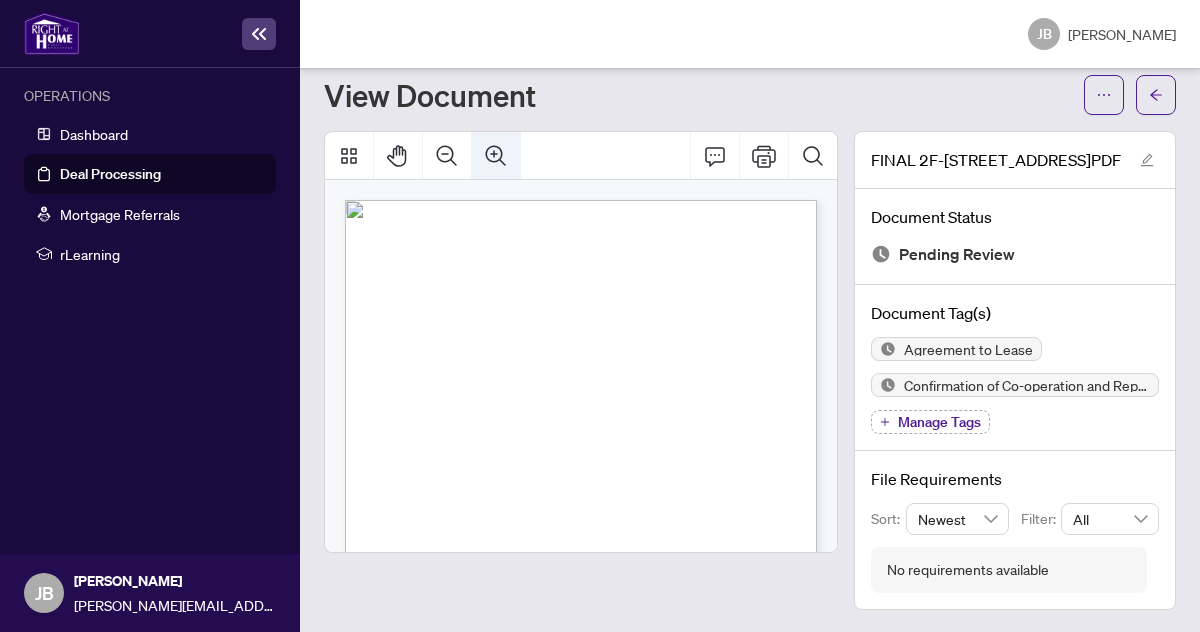 click 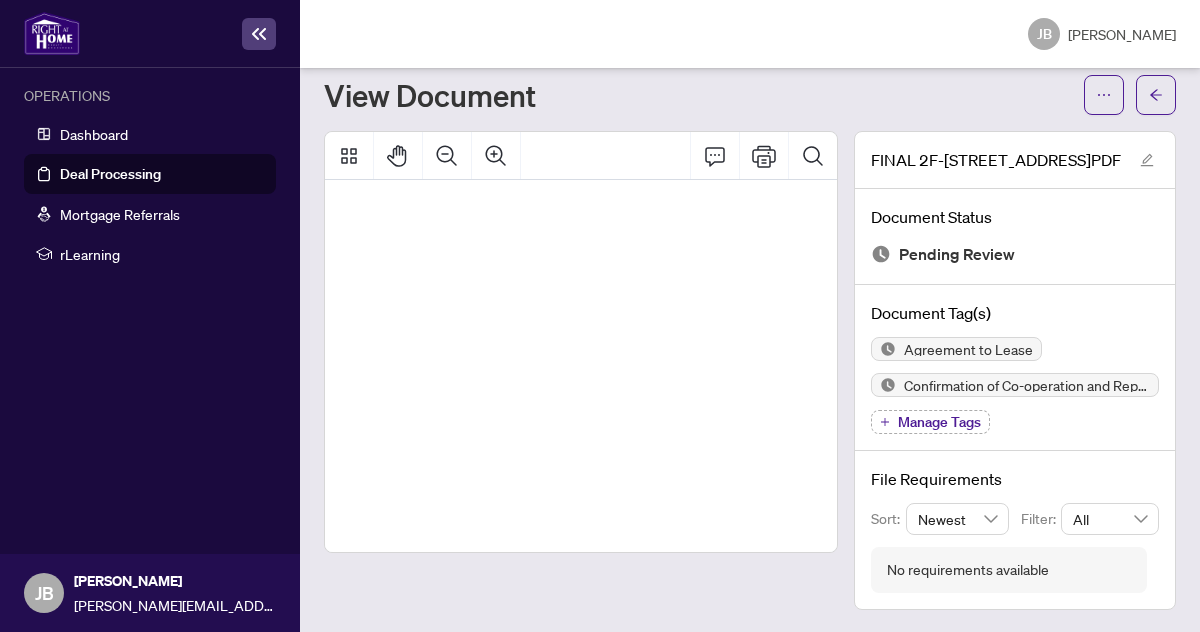 scroll, scrollTop: 0, scrollLeft: 59, axis: horizontal 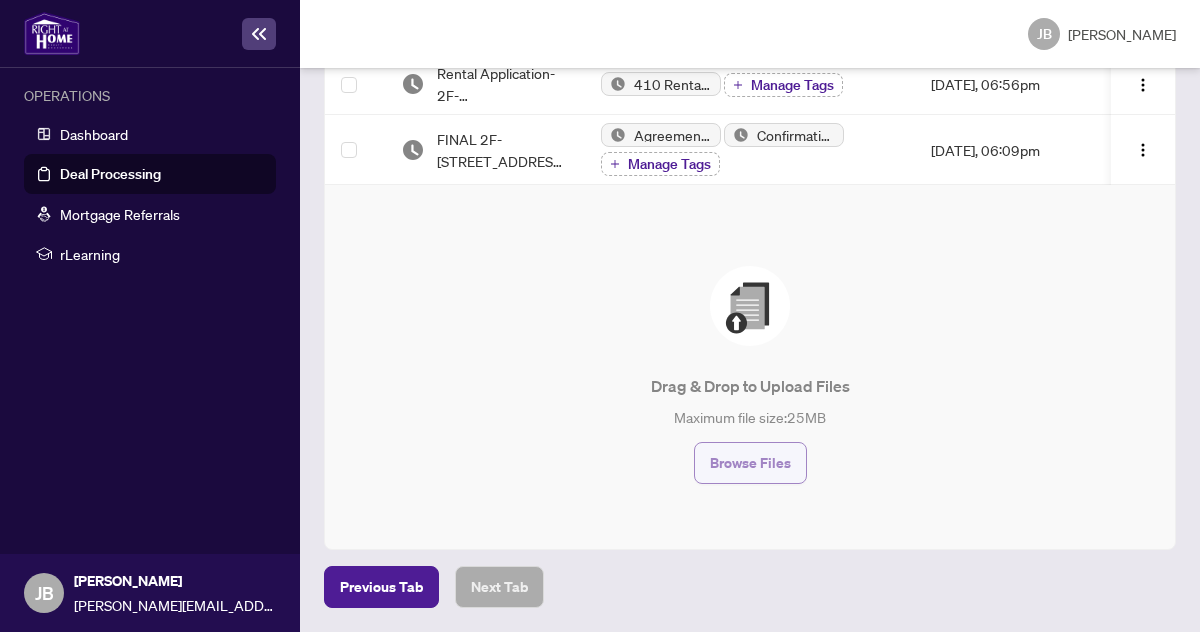 click on "Browse Files" at bounding box center (750, 463) 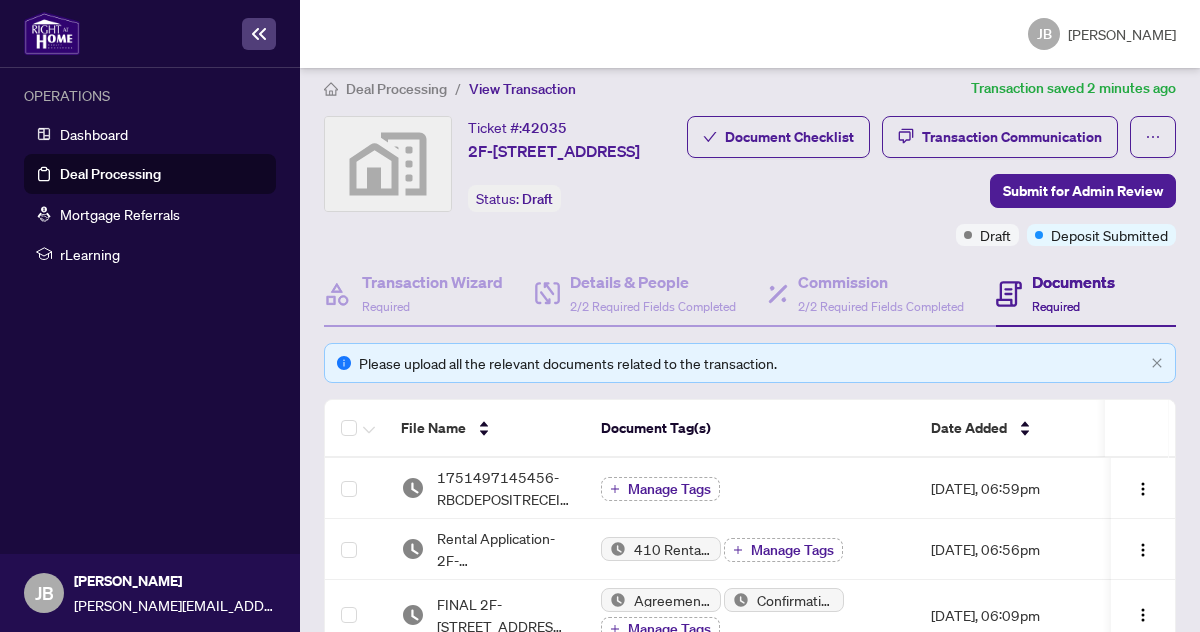 scroll, scrollTop: 0, scrollLeft: 0, axis: both 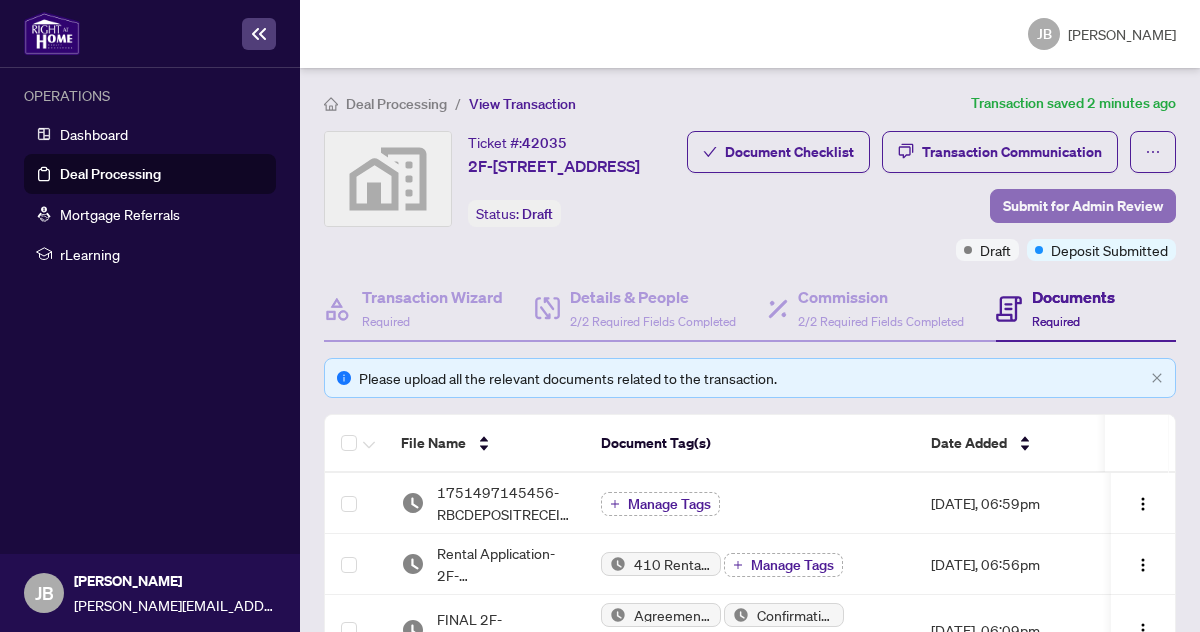 click on "Submit for Admin Review" at bounding box center [1083, 206] 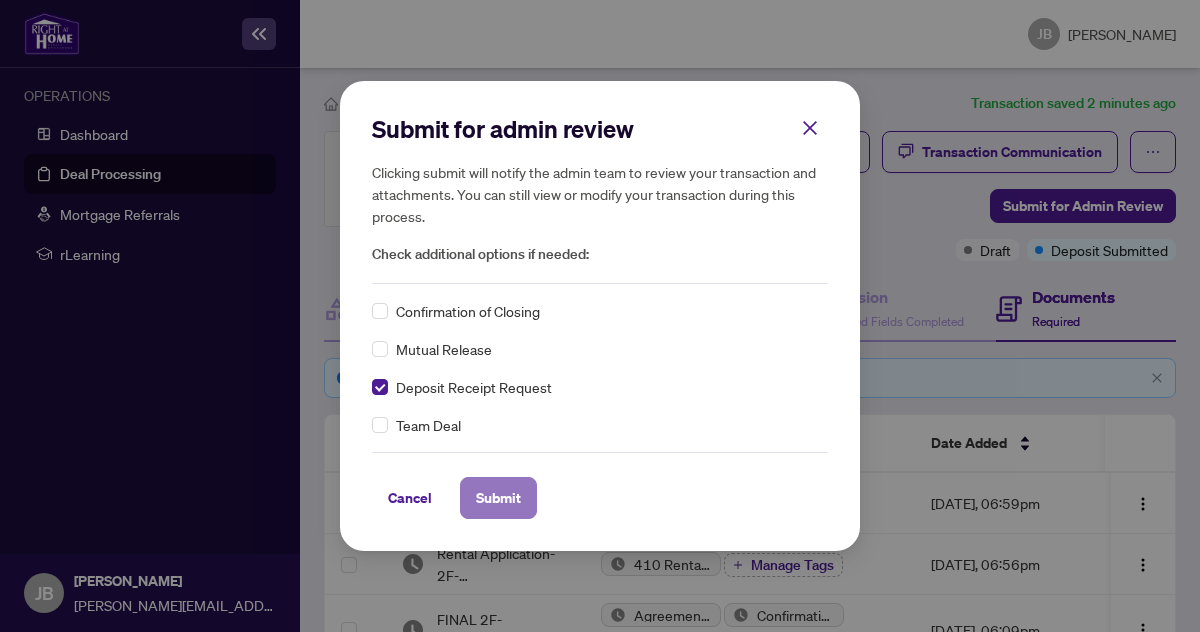 click on "Submit" at bounding box center [498, 498] 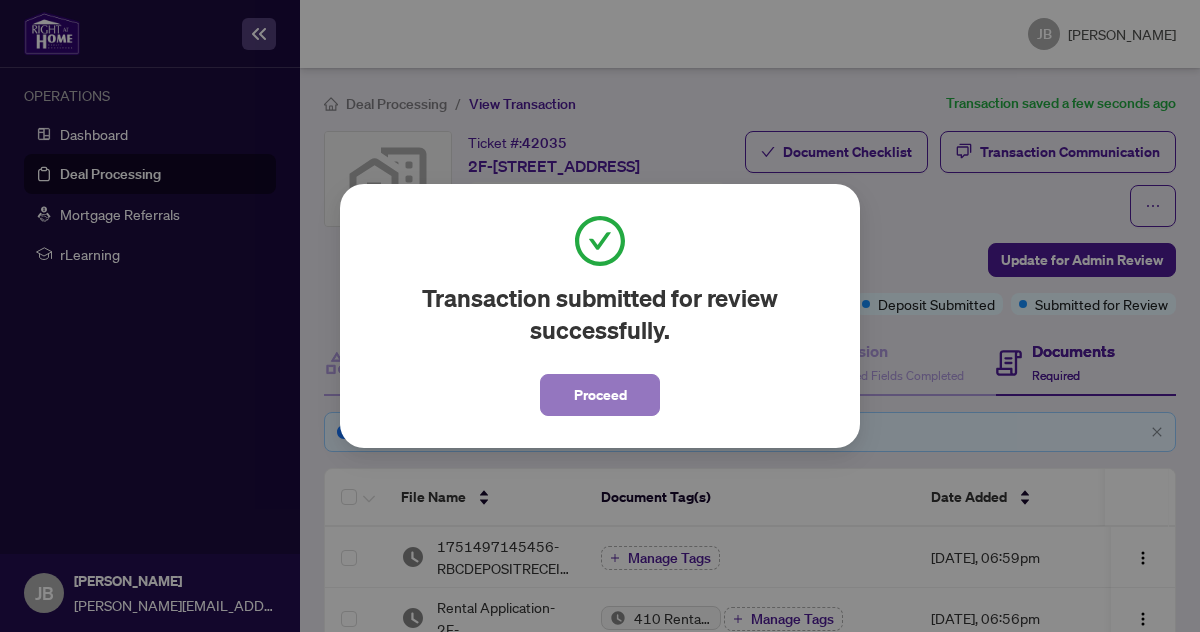 click on "Proceed" at bounding box center (600, 395) 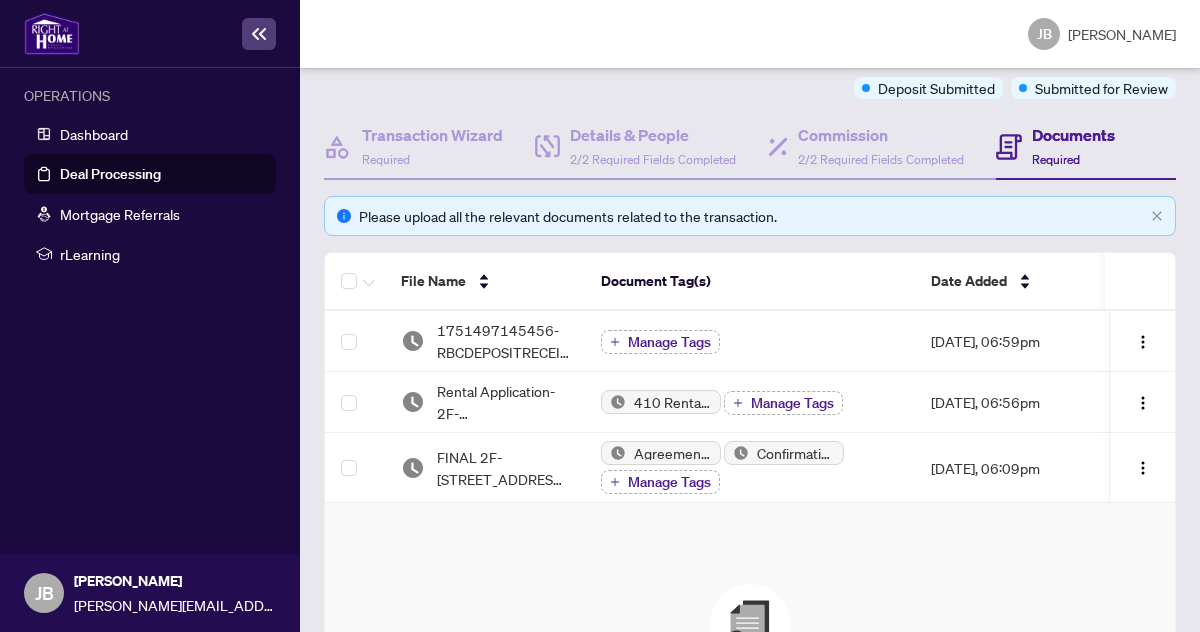 scroll, scrollTop: 218, scrollLeft: 0, axis: vertical 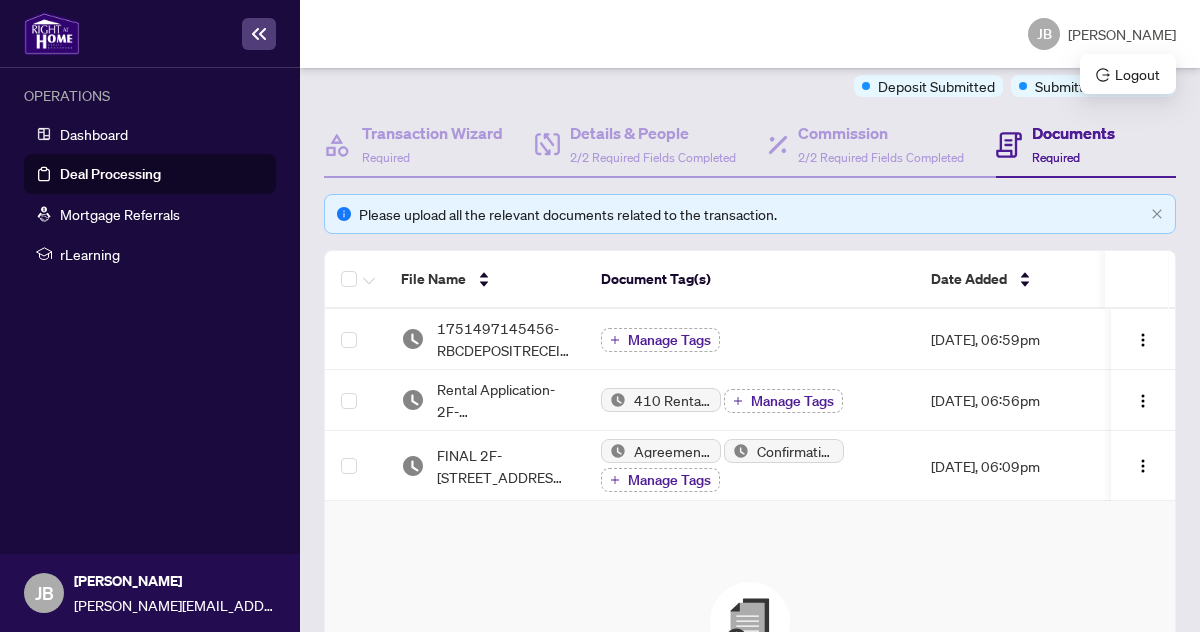click on "[PERSON_NAME]" at bounding box center [1122, 34] 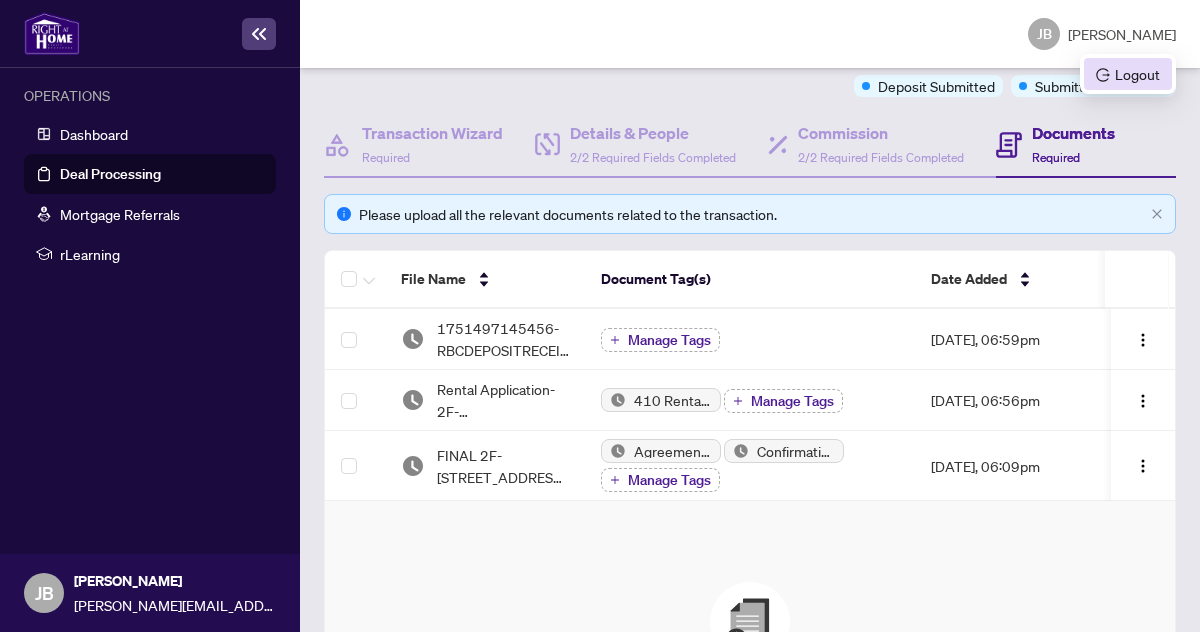 click on "Logout" at bounding box center (1128, 74) 